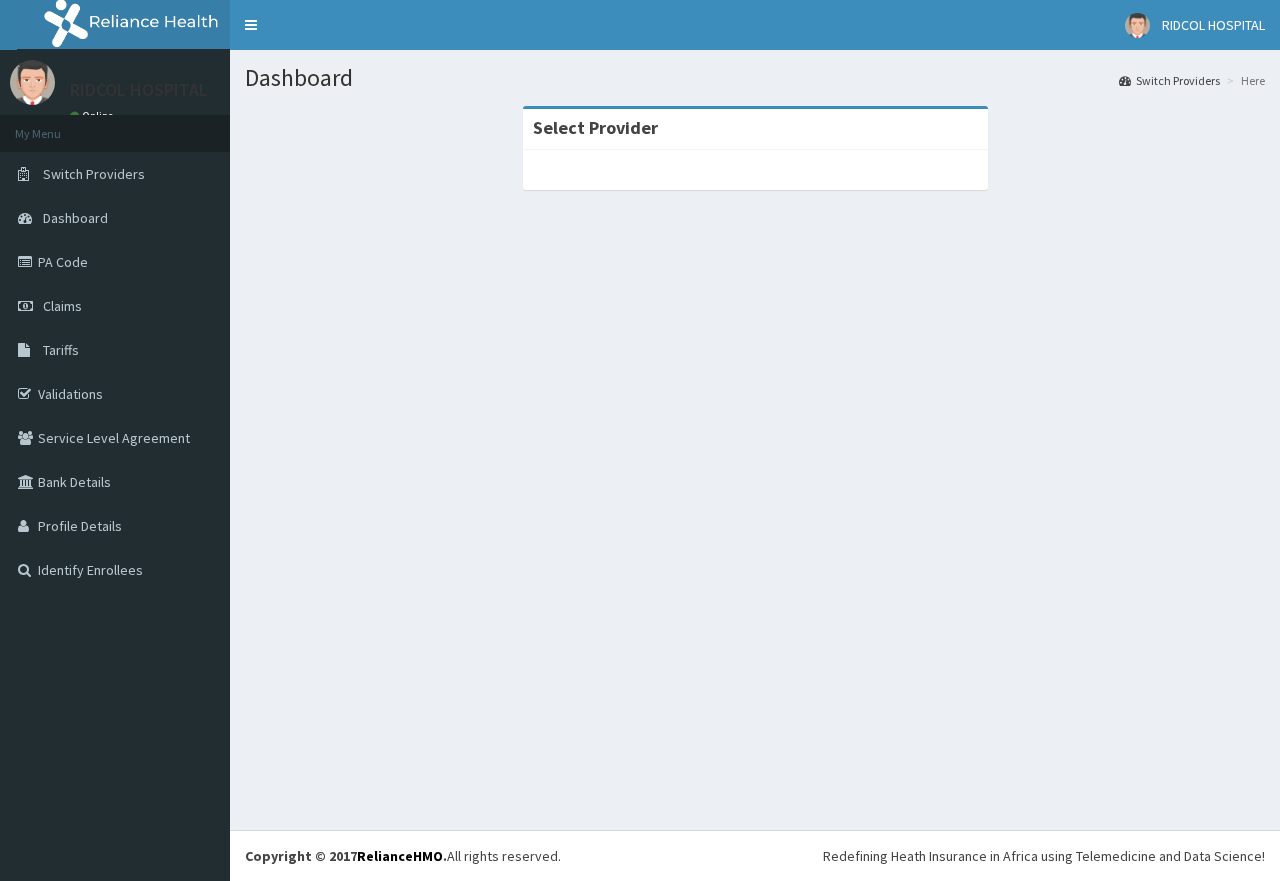 scroll, scrollTop: 0, scrollLeft: 0, axis: both 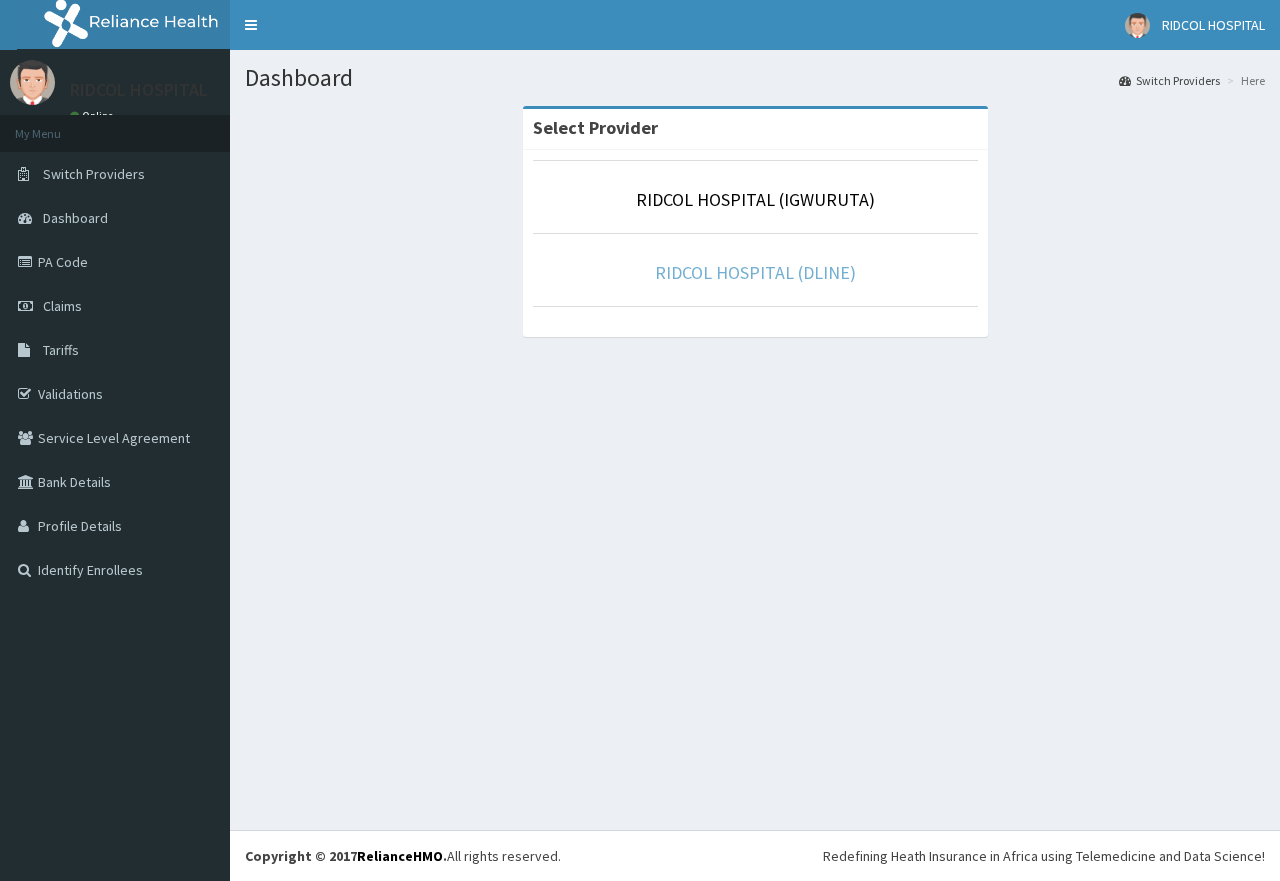 click on "RIDCOL HOSPITAL (DLINE)" at bounding box center [755, 272] 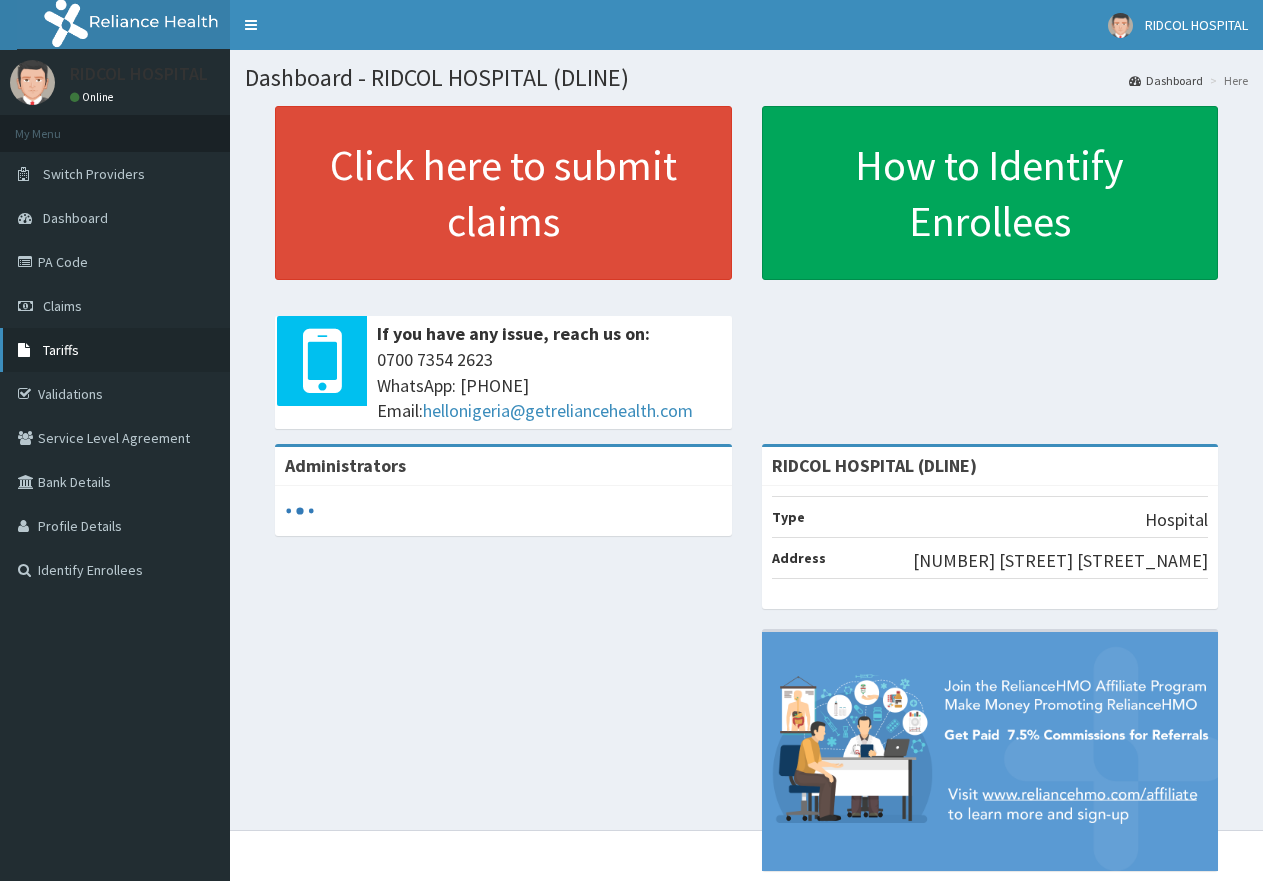 scroll, scrollTop: 0, scrollLeft: 0, axis: both 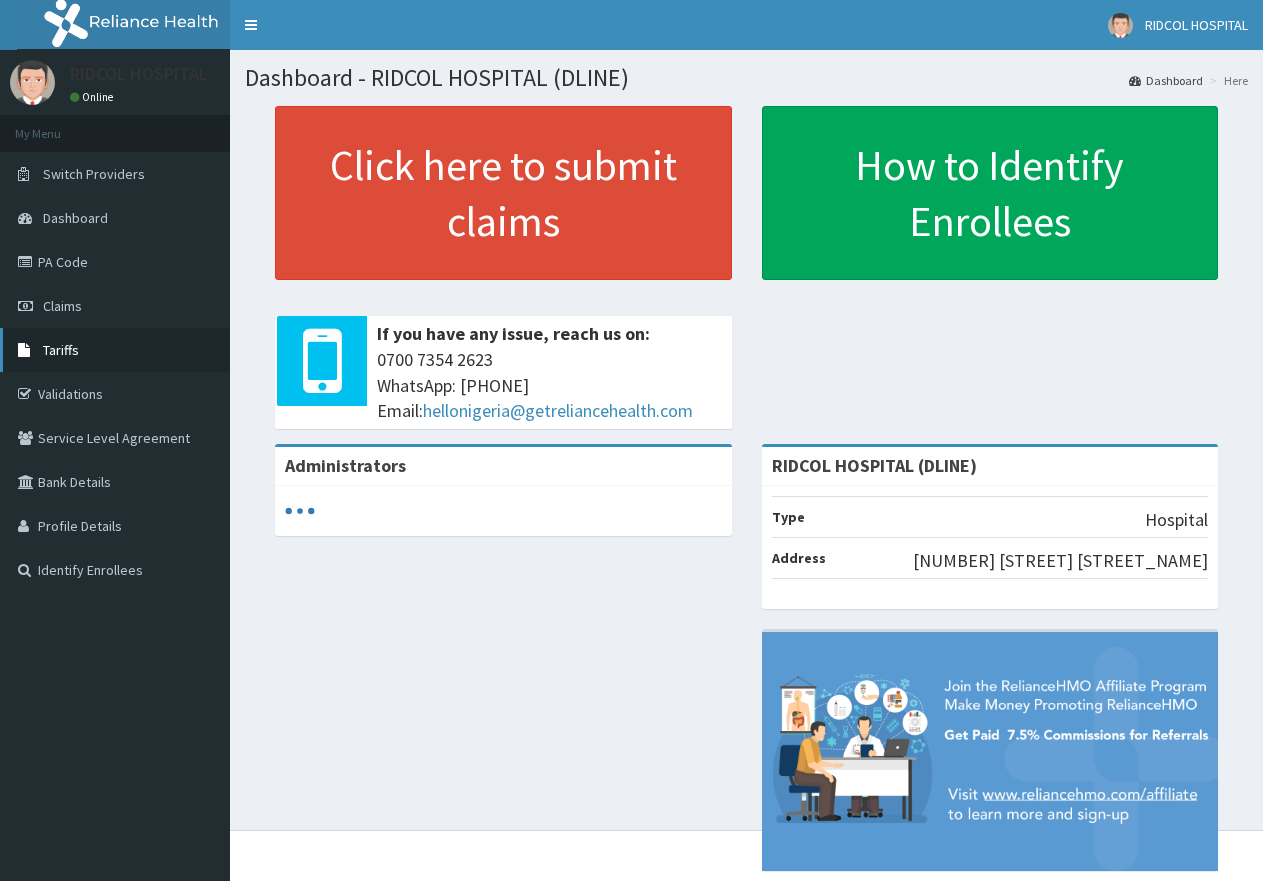 click at bounding box center (28, 350) 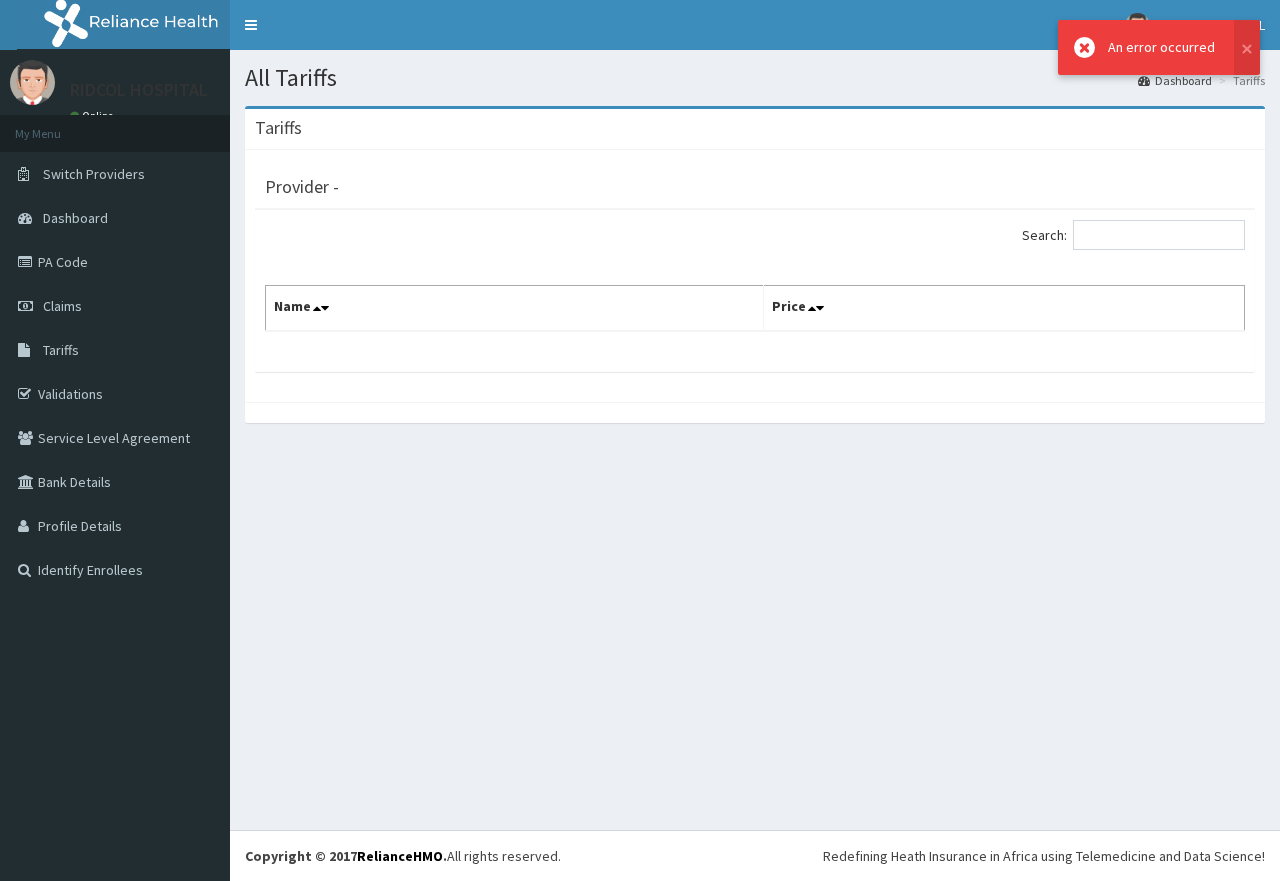 scroll, scrollTop: 0, scrollLeft: 0, axis: both 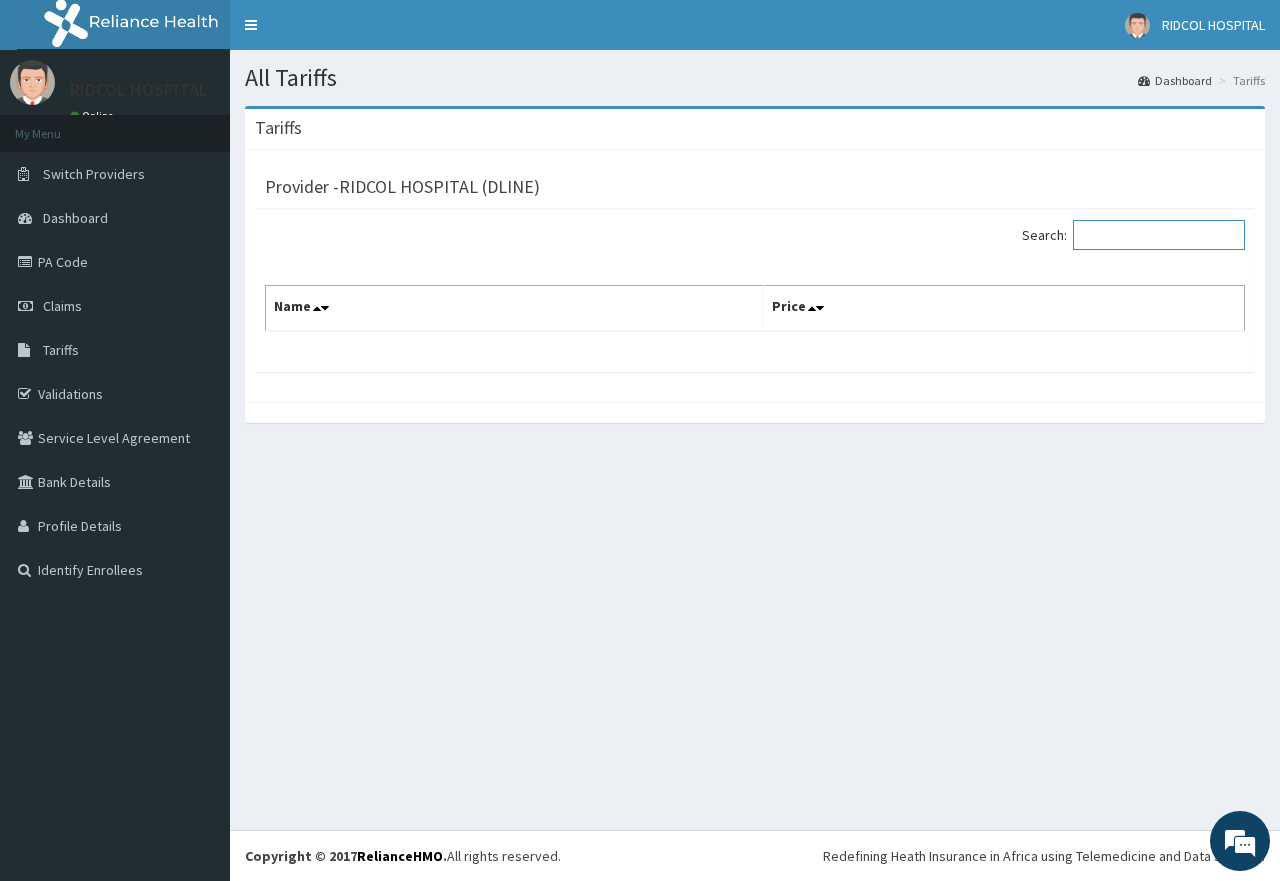 click on "Search:" at bounding box center [1159, 235] 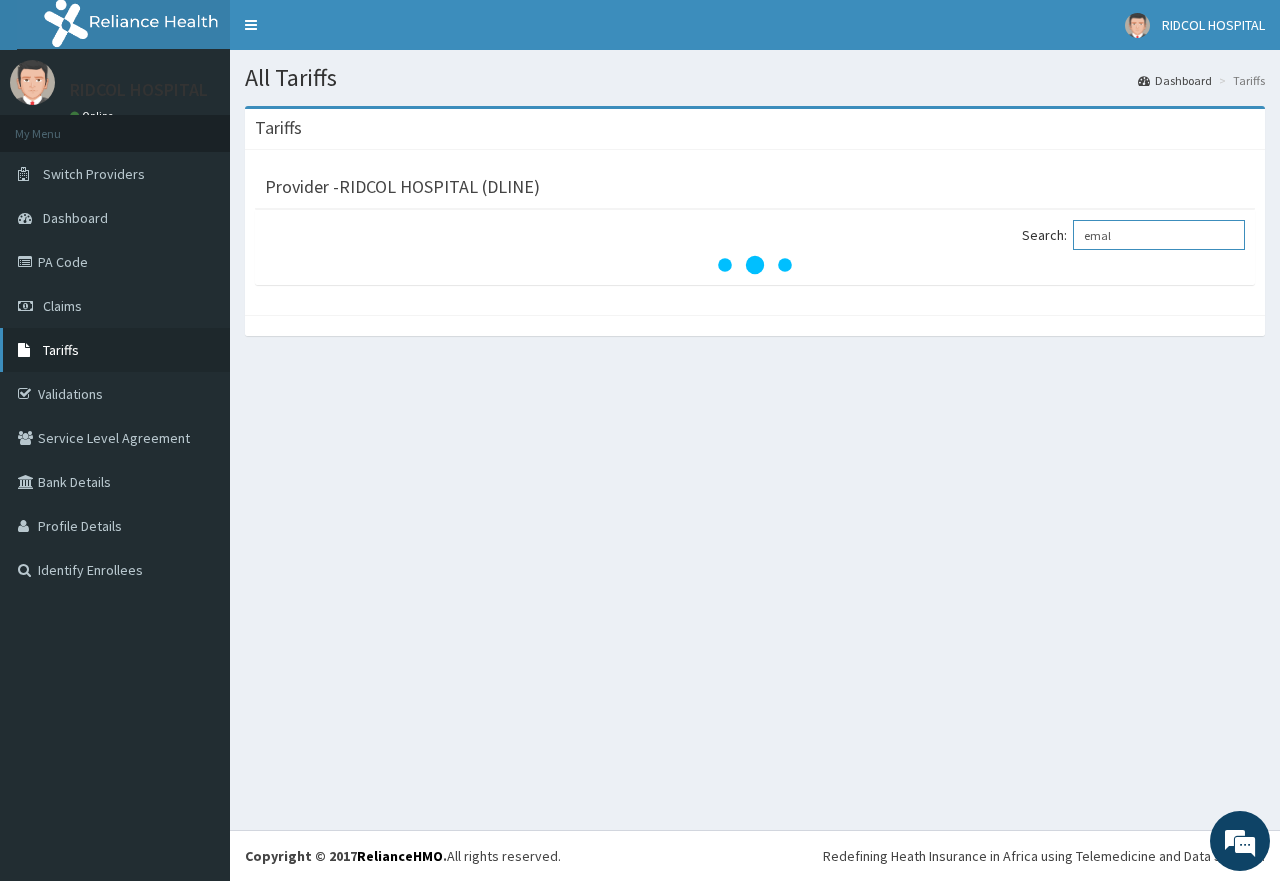 type on "emal" 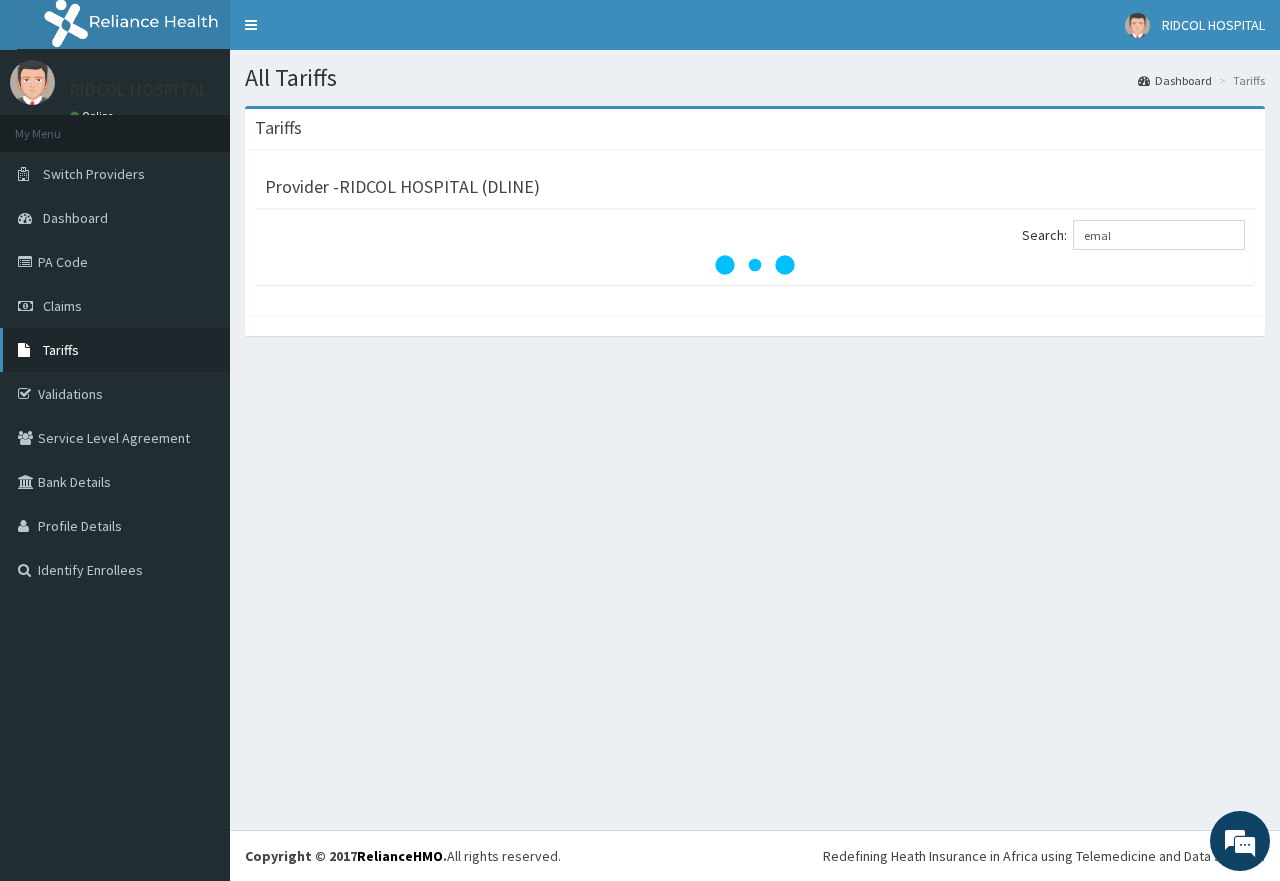 click on "Tariffs" at bounding box center [61, 350] 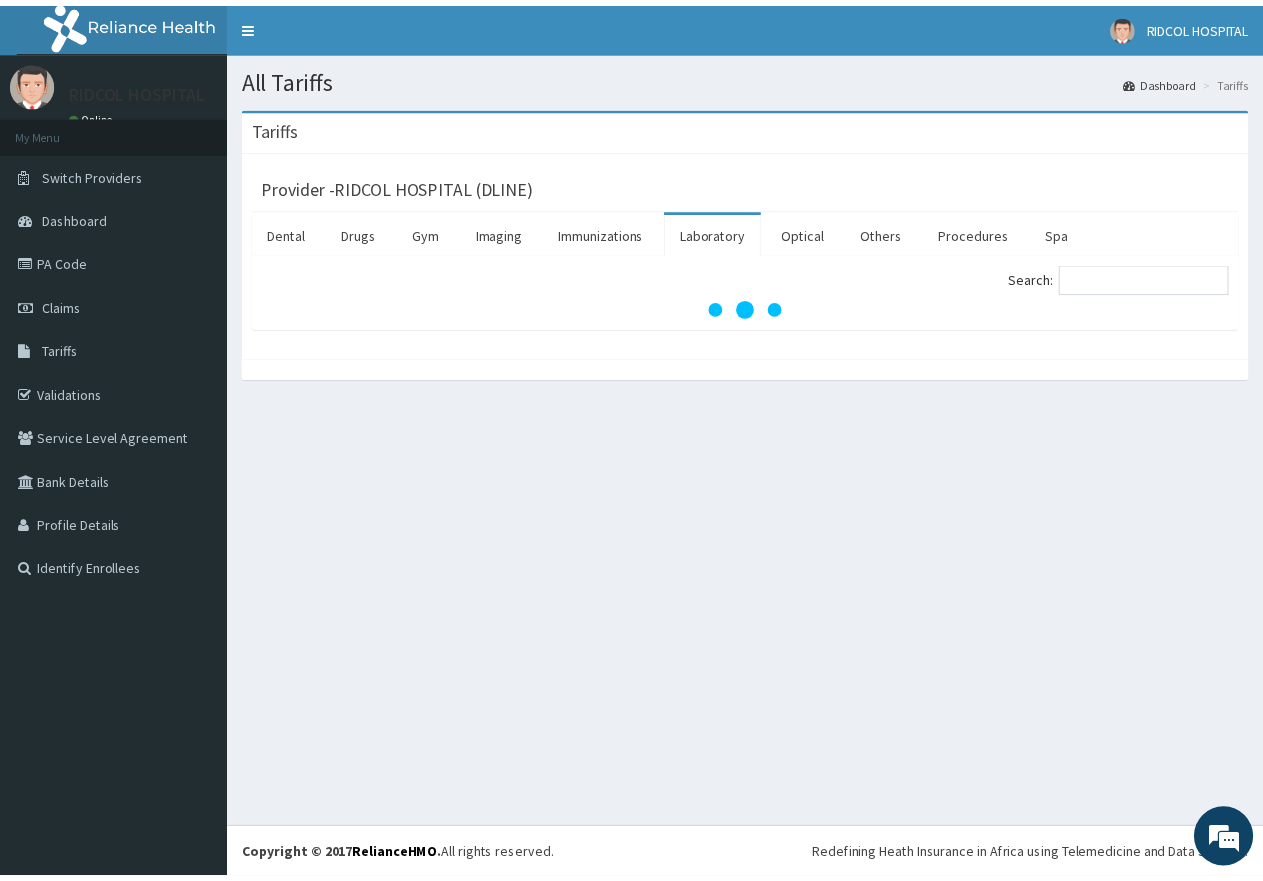 scroll, scrollTop: 0, scrollLeft: 0, axis: both 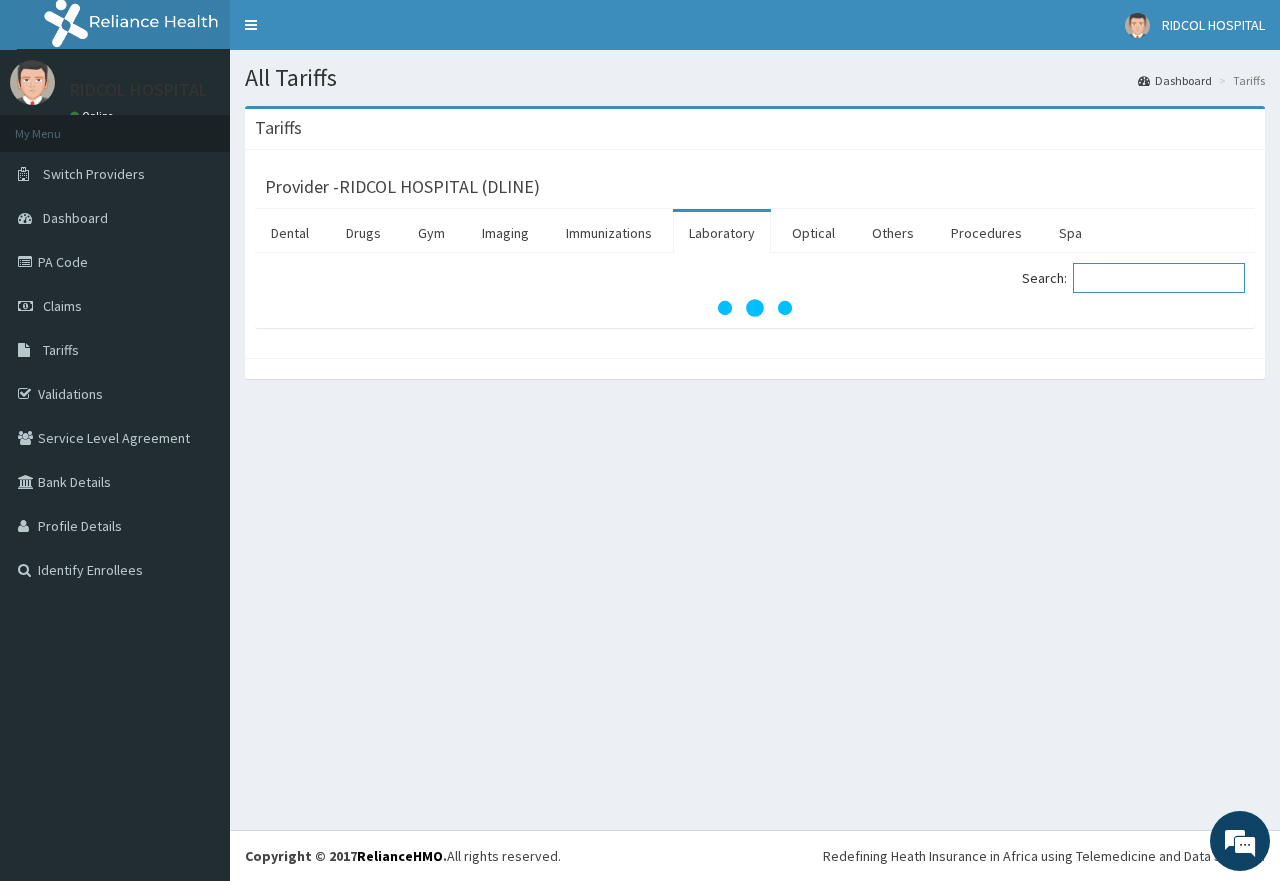click on "Search:" at bounding box center (1159, 278) 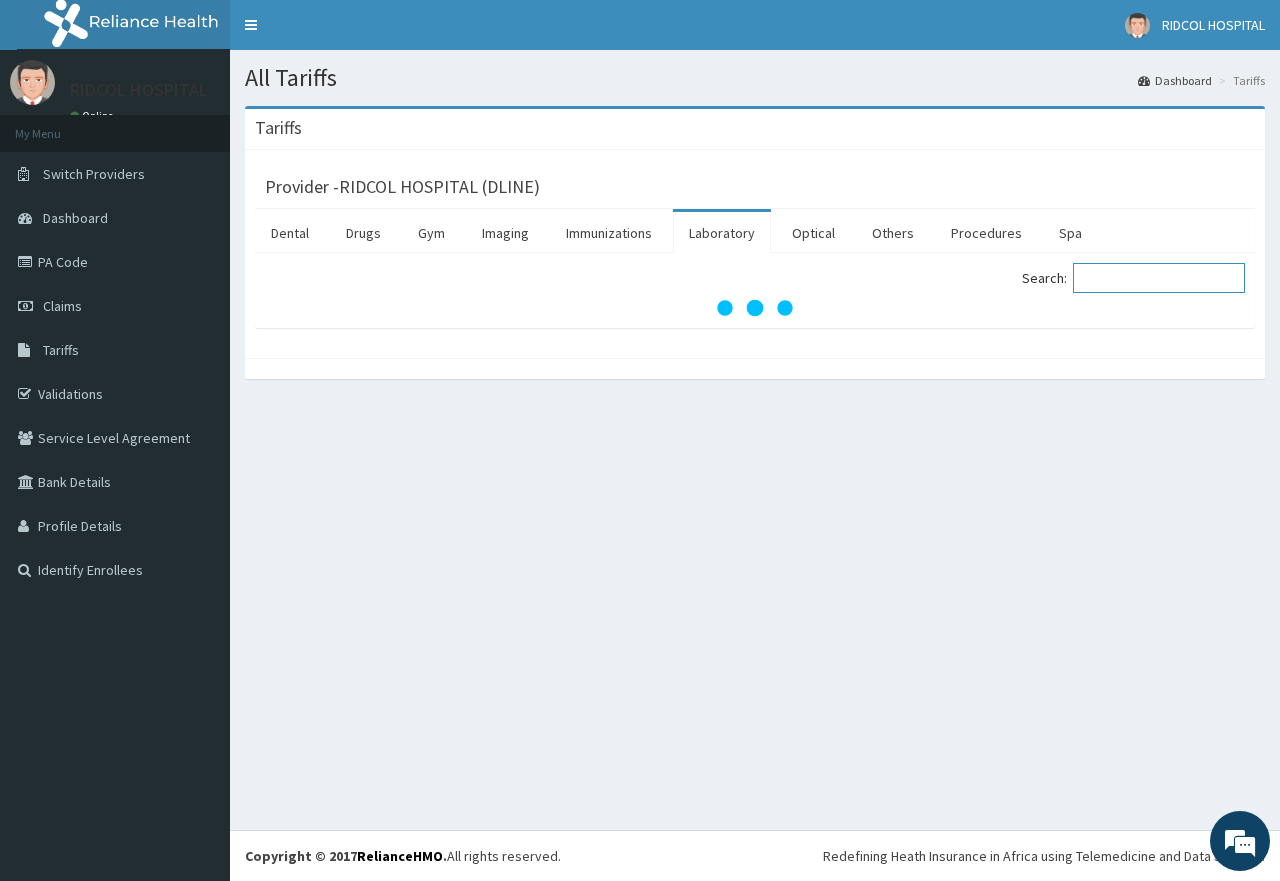 scroll, scrollTop: 0, scrollLeft: 0, axis: both 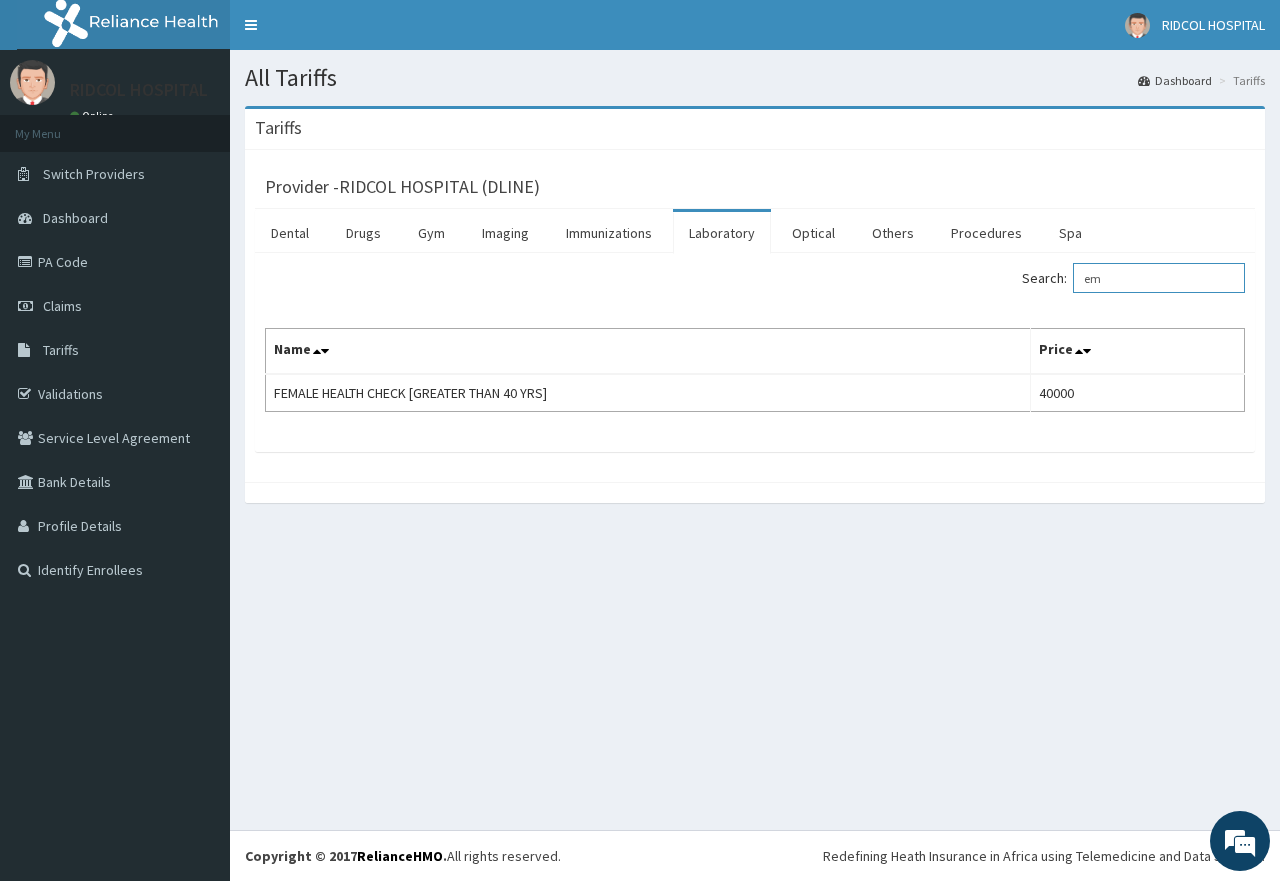type on "e" 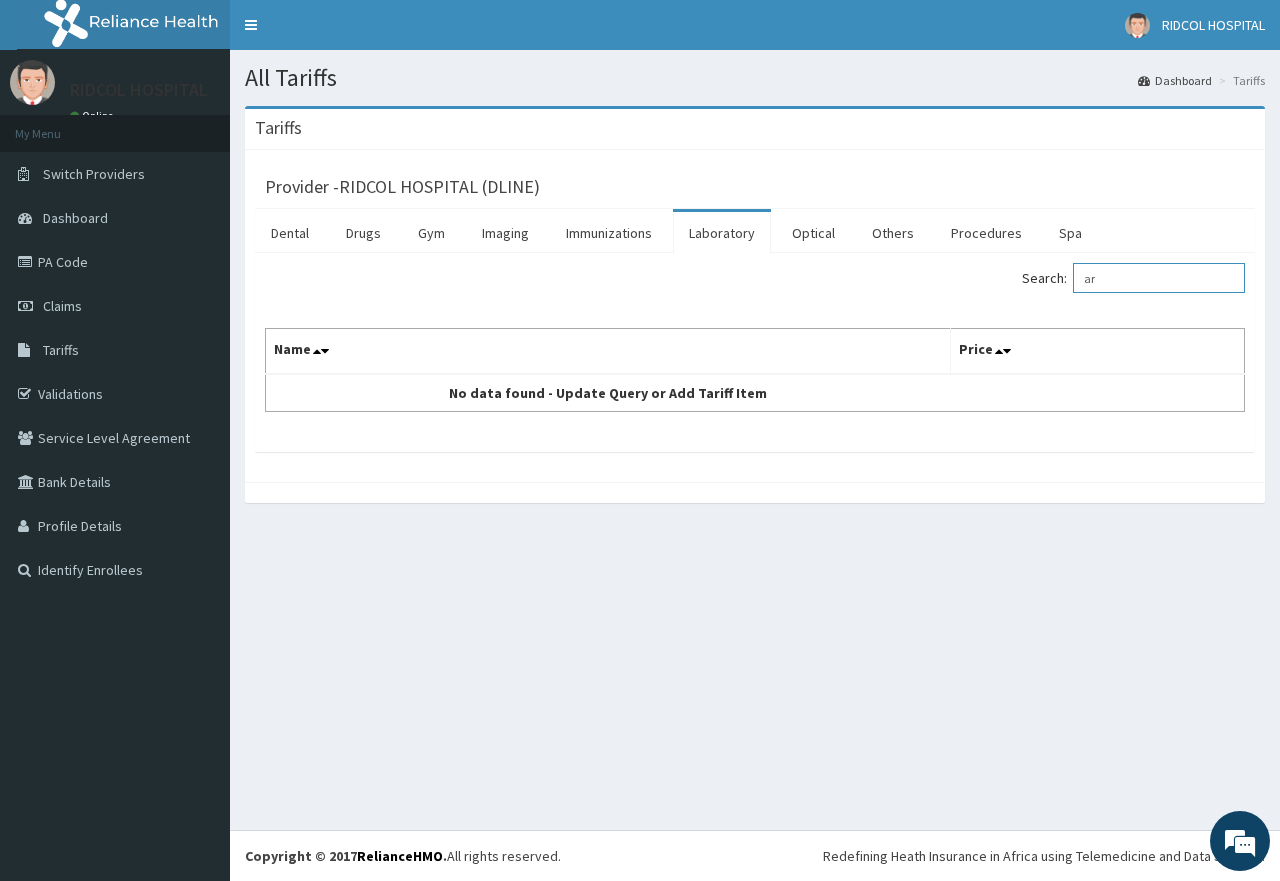 type on "a" 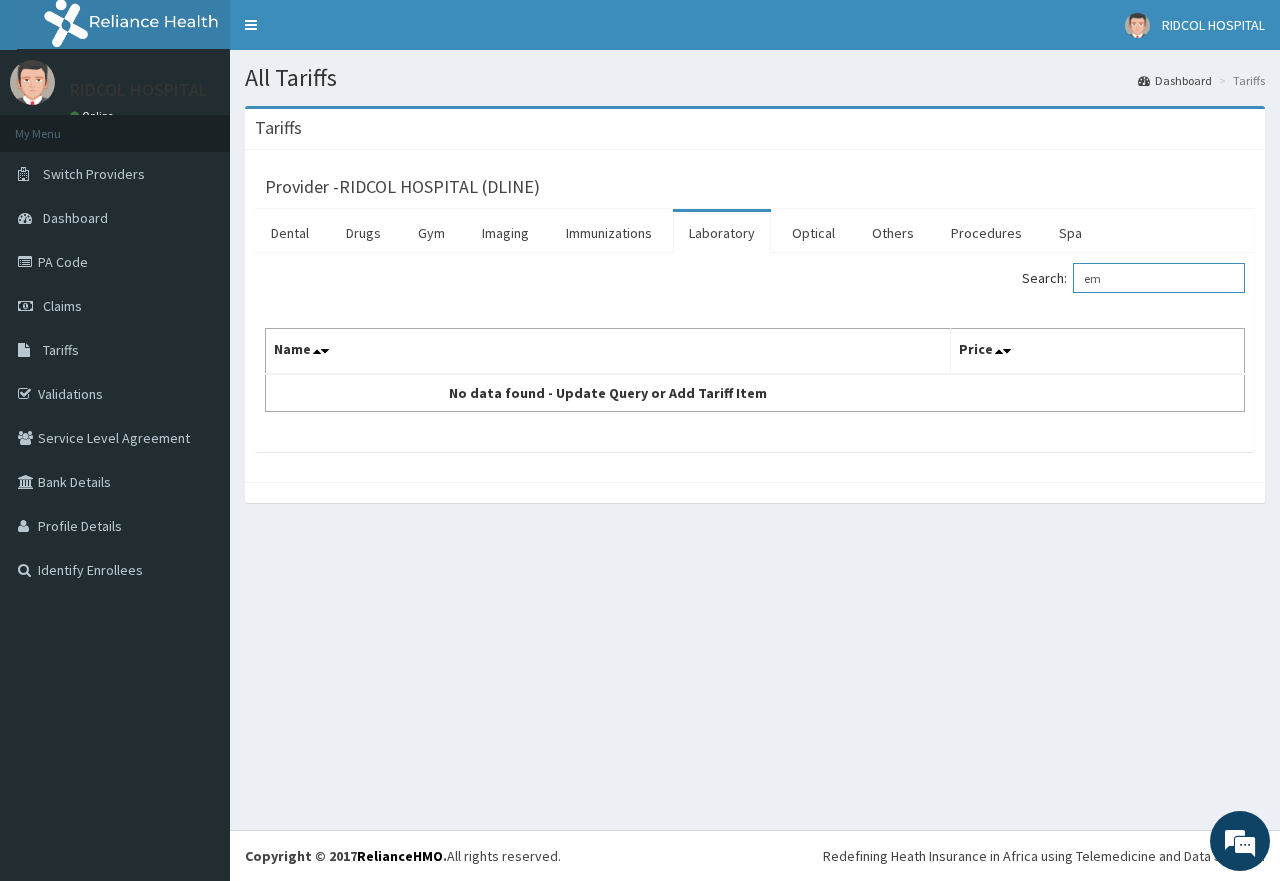 type on "e" 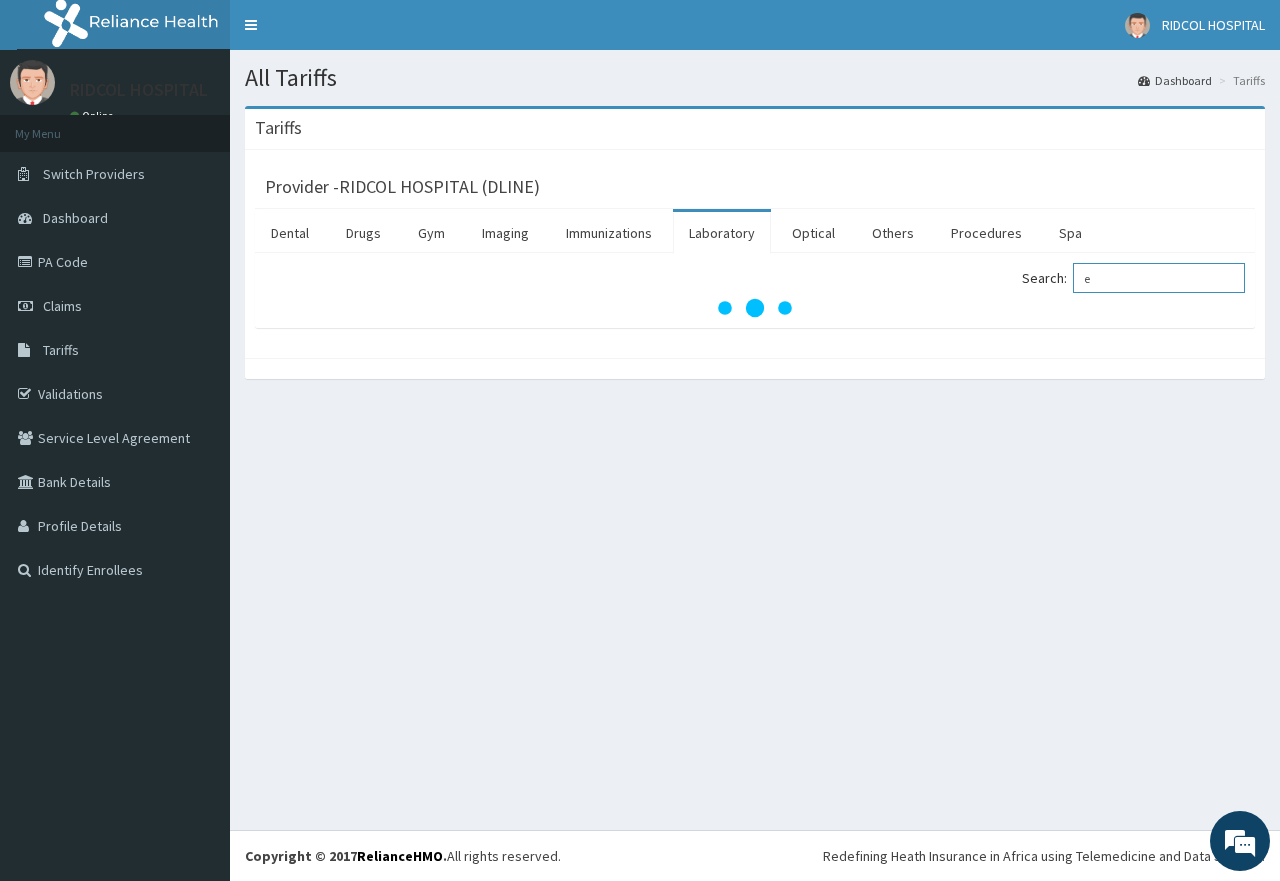 type 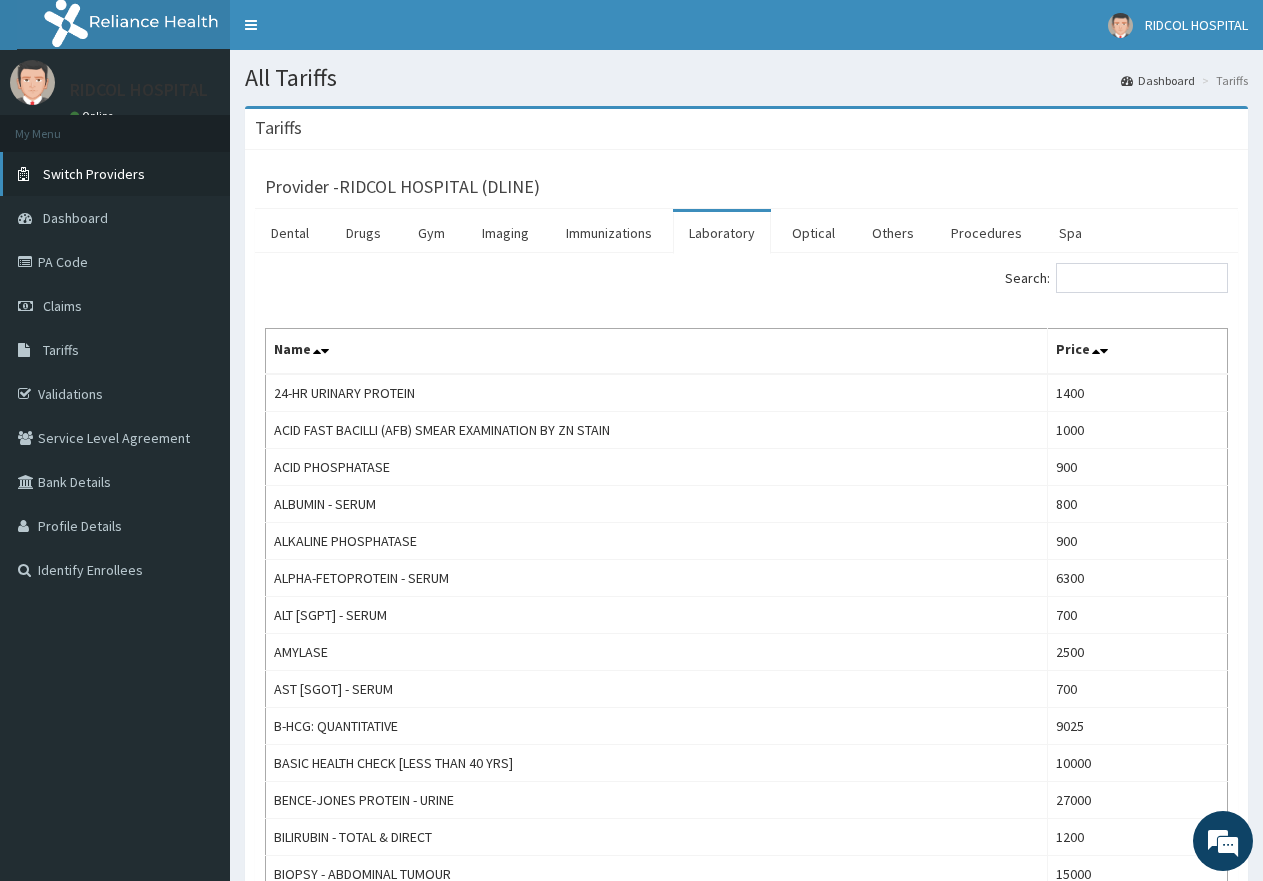click on "Switch Providers" at bounding box center (94, 174) 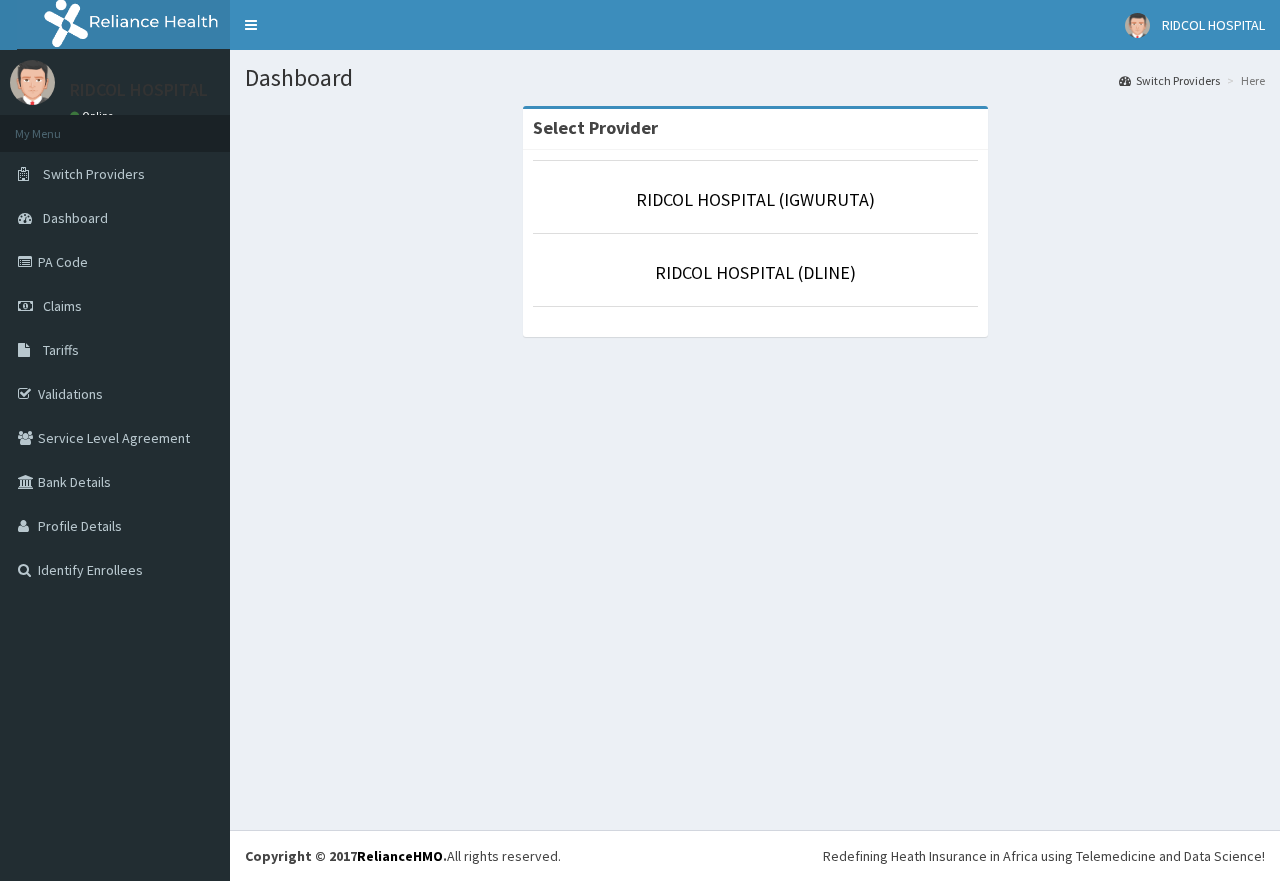 scroll, scrollTop: 0, scrollLeft: 0, axis: both 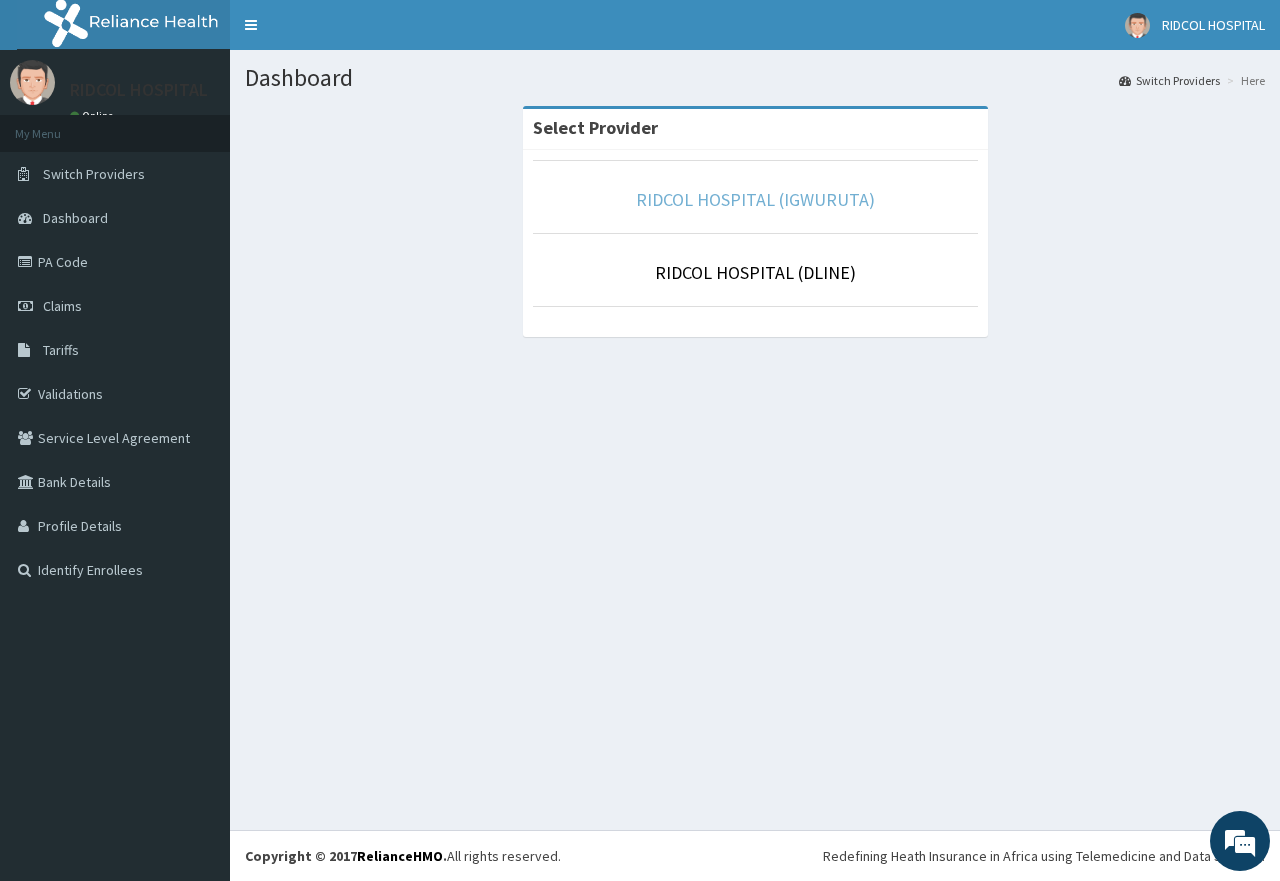 click on "RIDCOL HOSPITAL (IGWURUTA)" at bounding box center (755, 199) 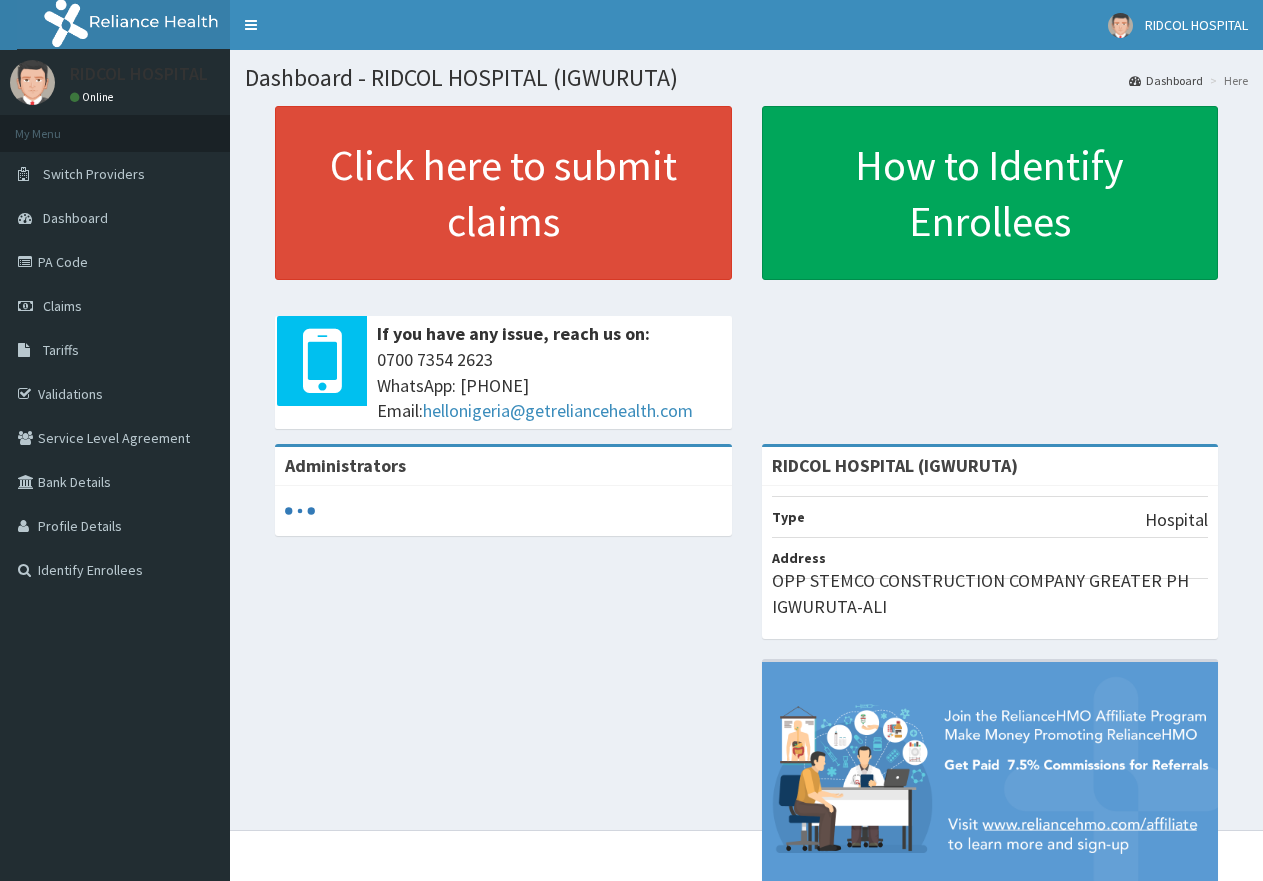 scroll, scrollTop: 0, scrollLeft: 0, axis: both 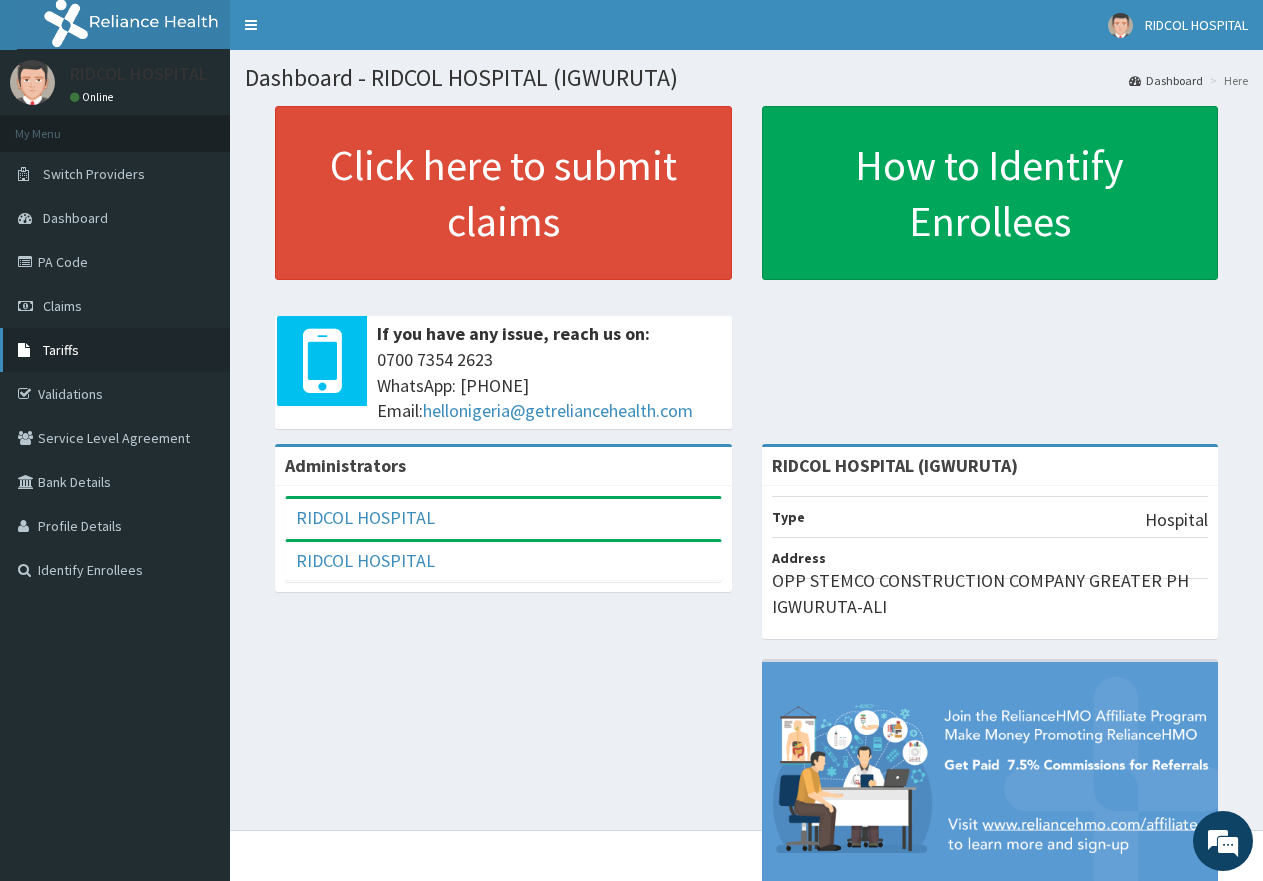click on "Tariffs" at bounding box center [115, 350] 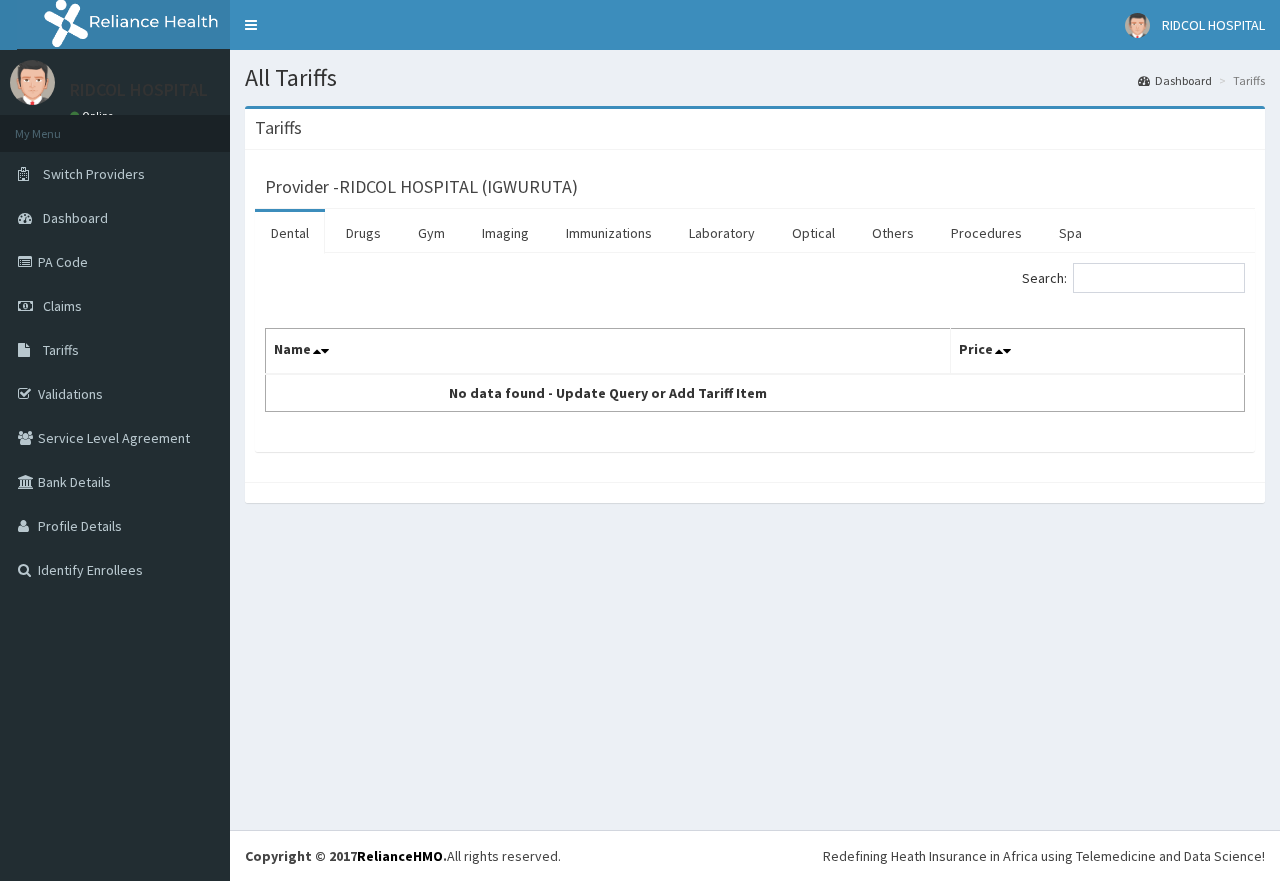 scroll, scrollTop: 0, scrollLeft: 0, axis: both 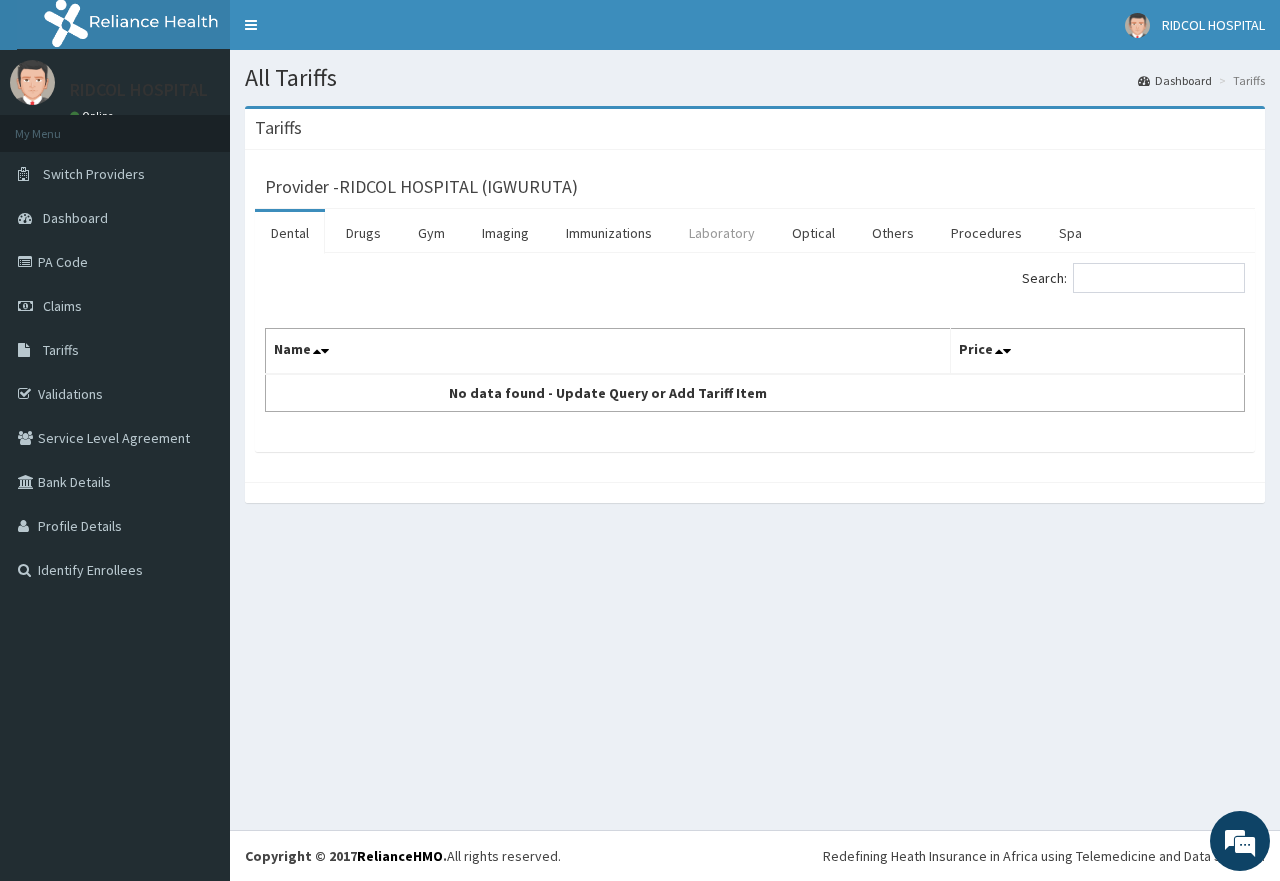click on "Laboratory" at bounding box center [722, 233] 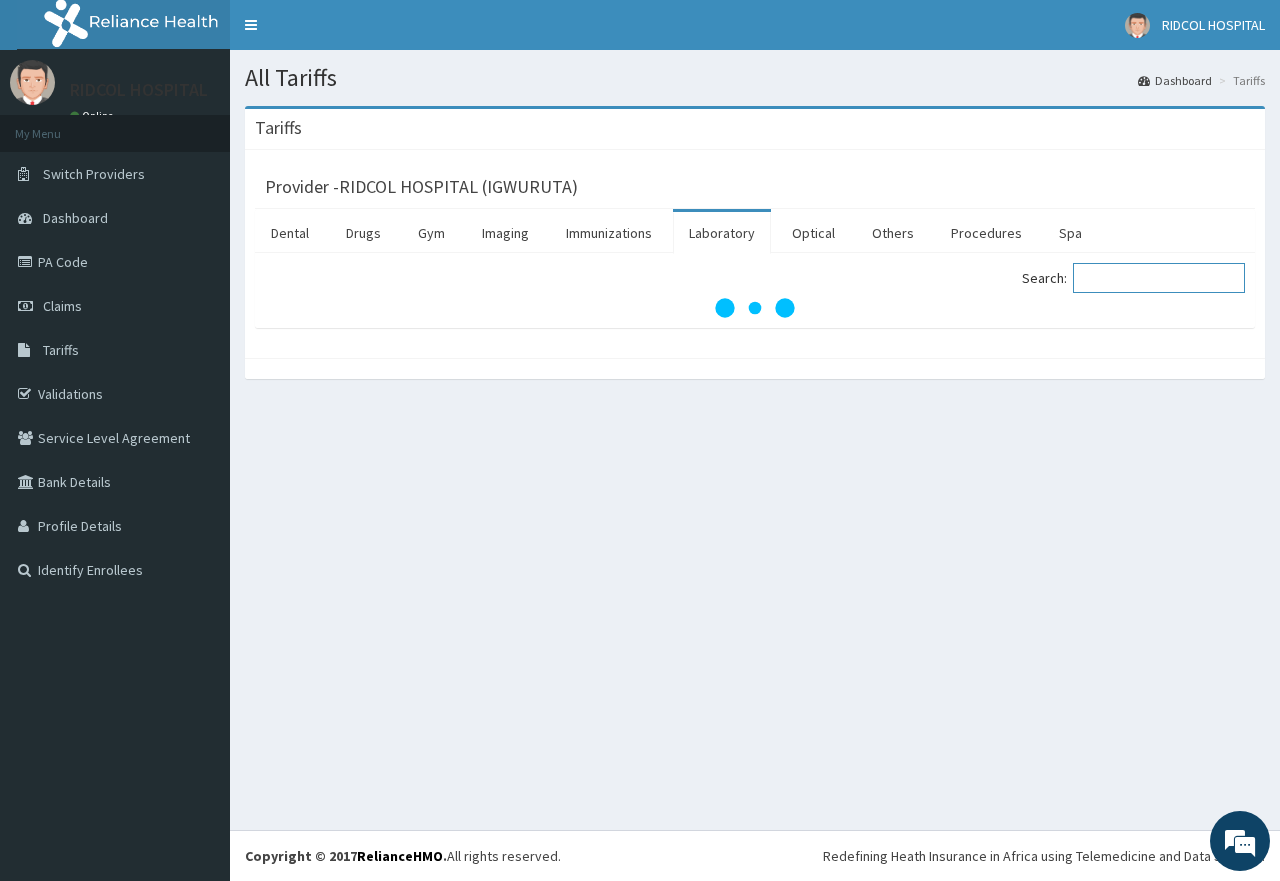 click on "Search:" at bounding box center (1159, 278) 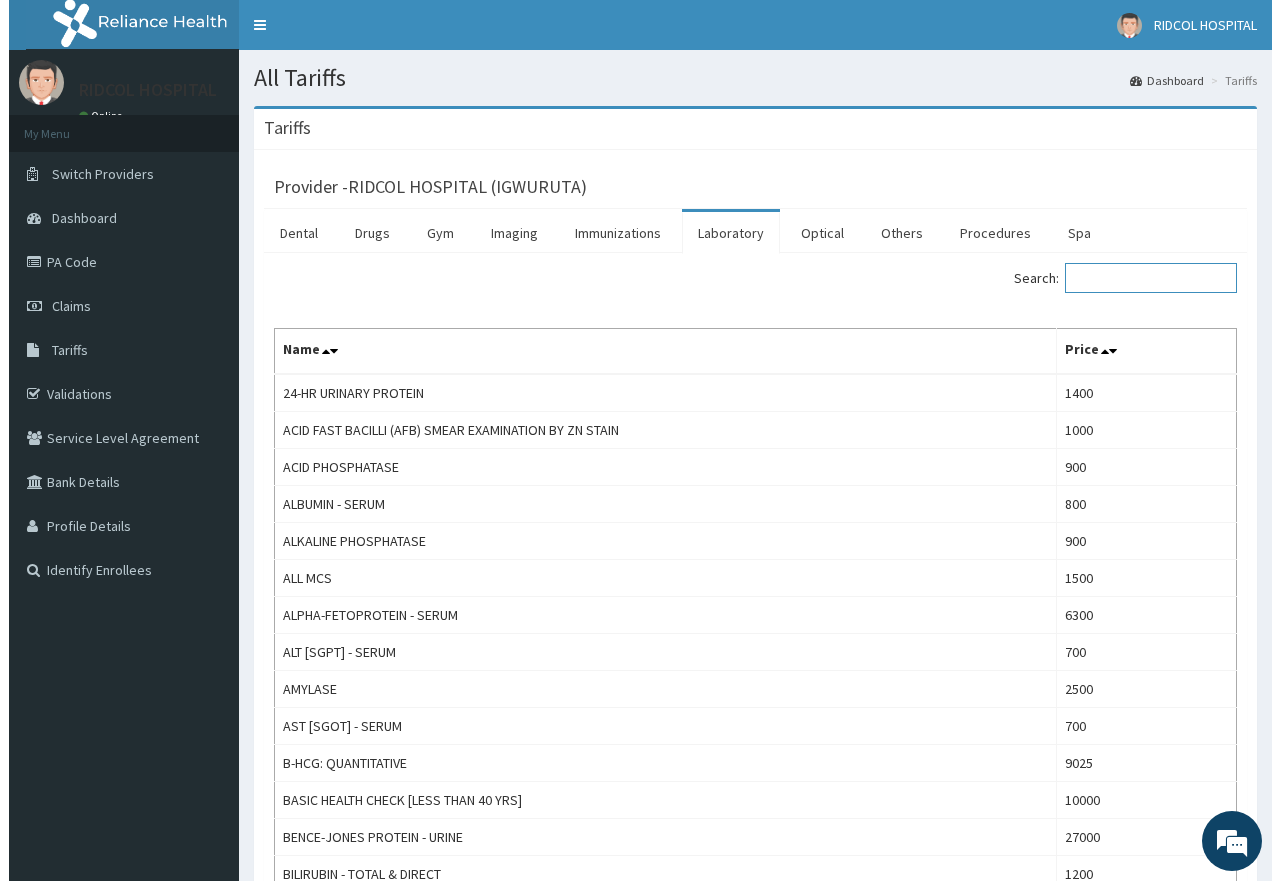 scroll, scrollTop: 0, scrollLeft: 0, axis: both 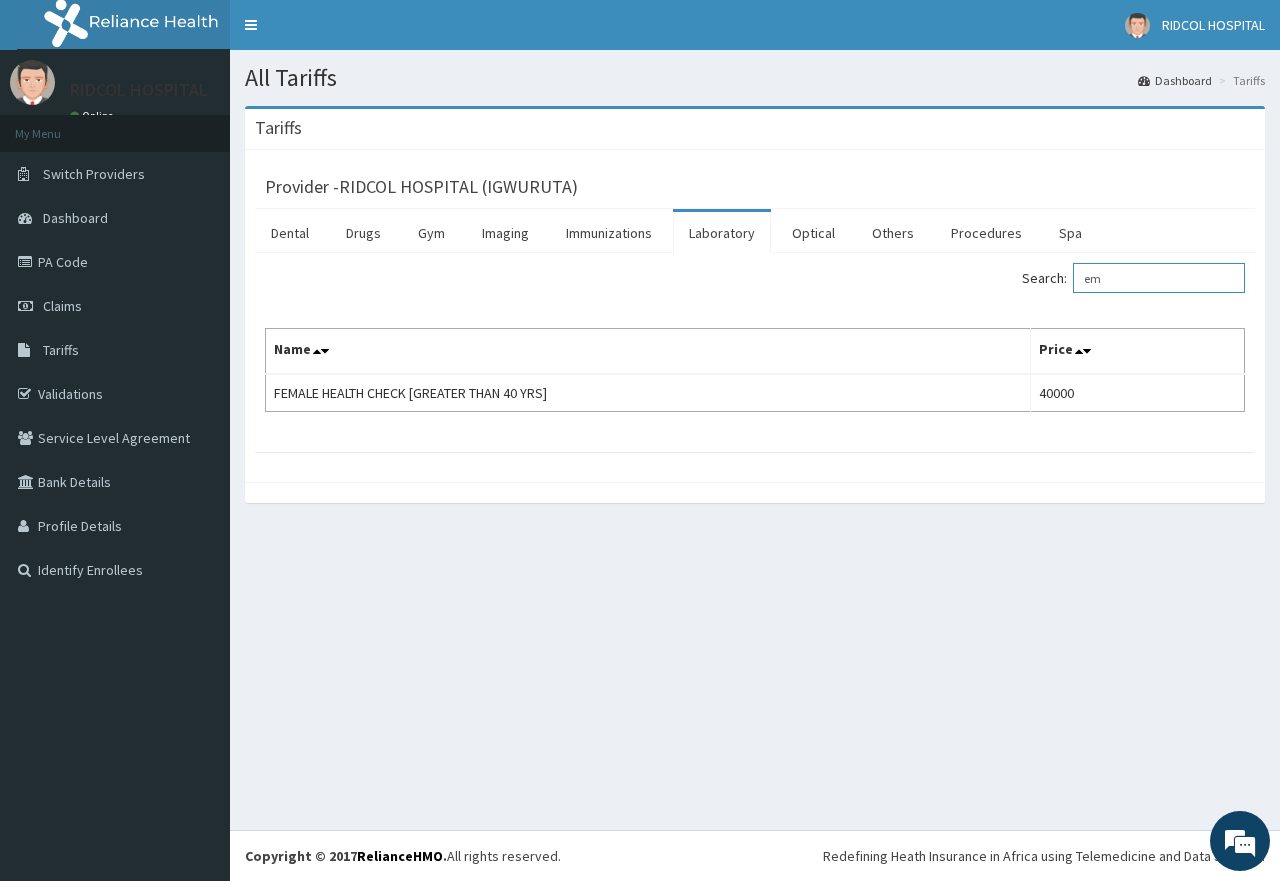 type on "e" 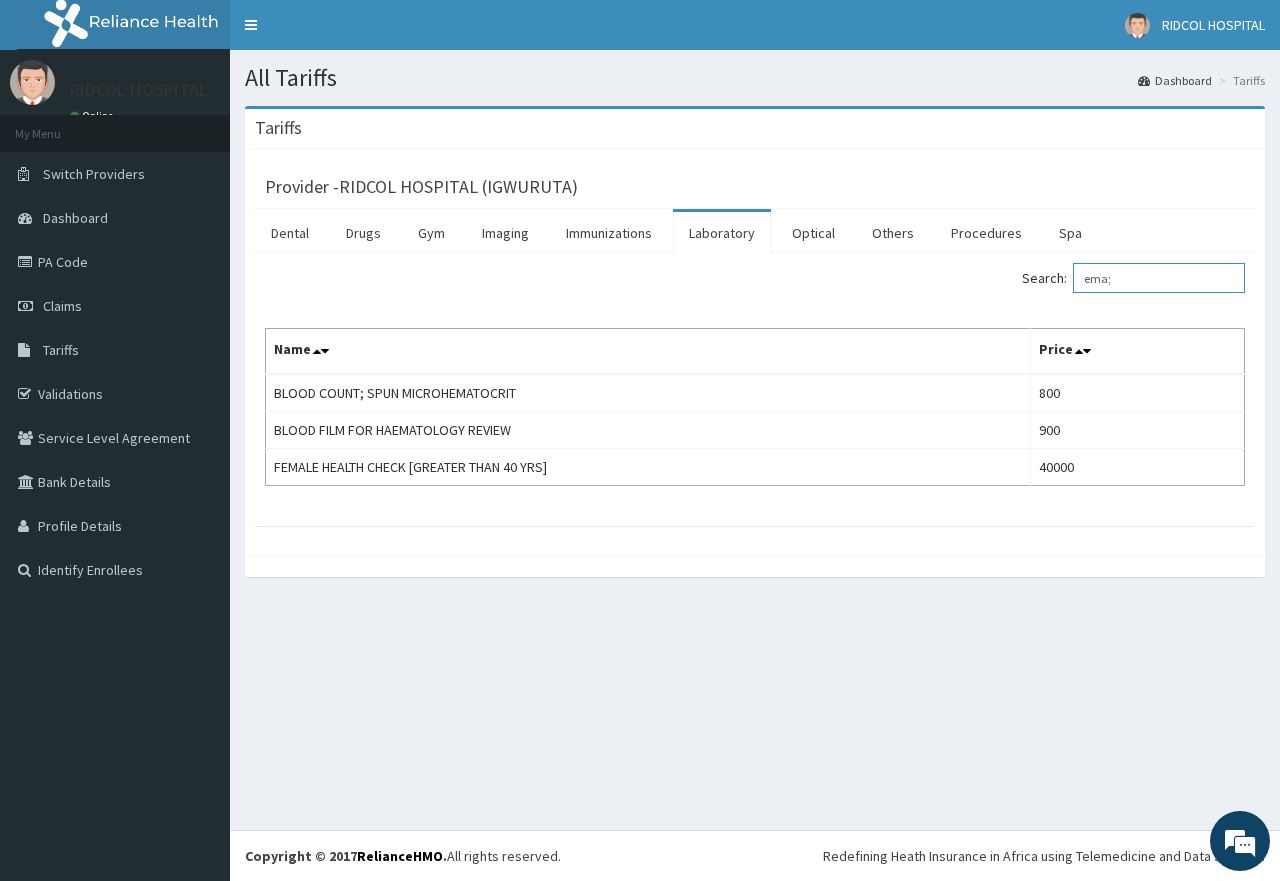 click on "ema;" at bounding box center [1159, 278] 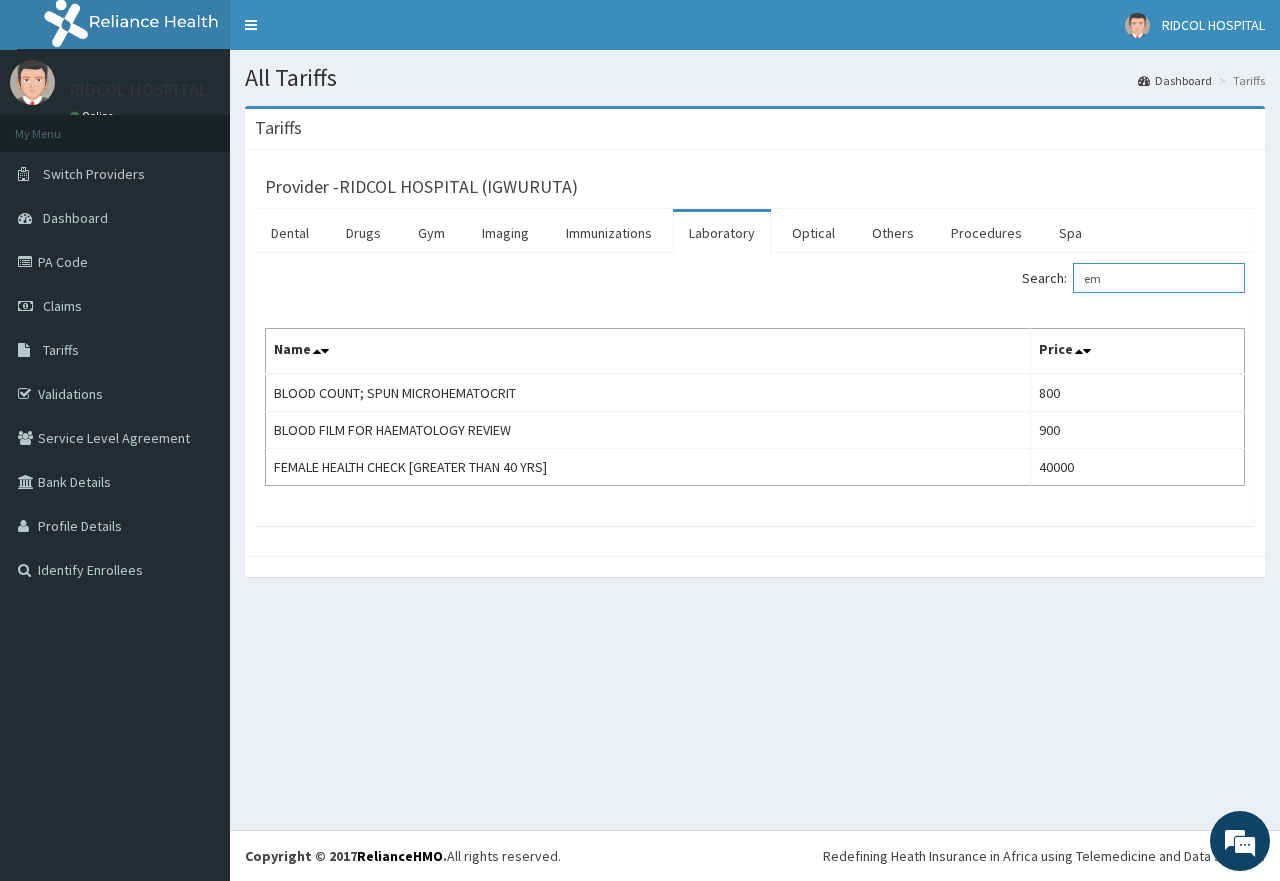 type on "e" 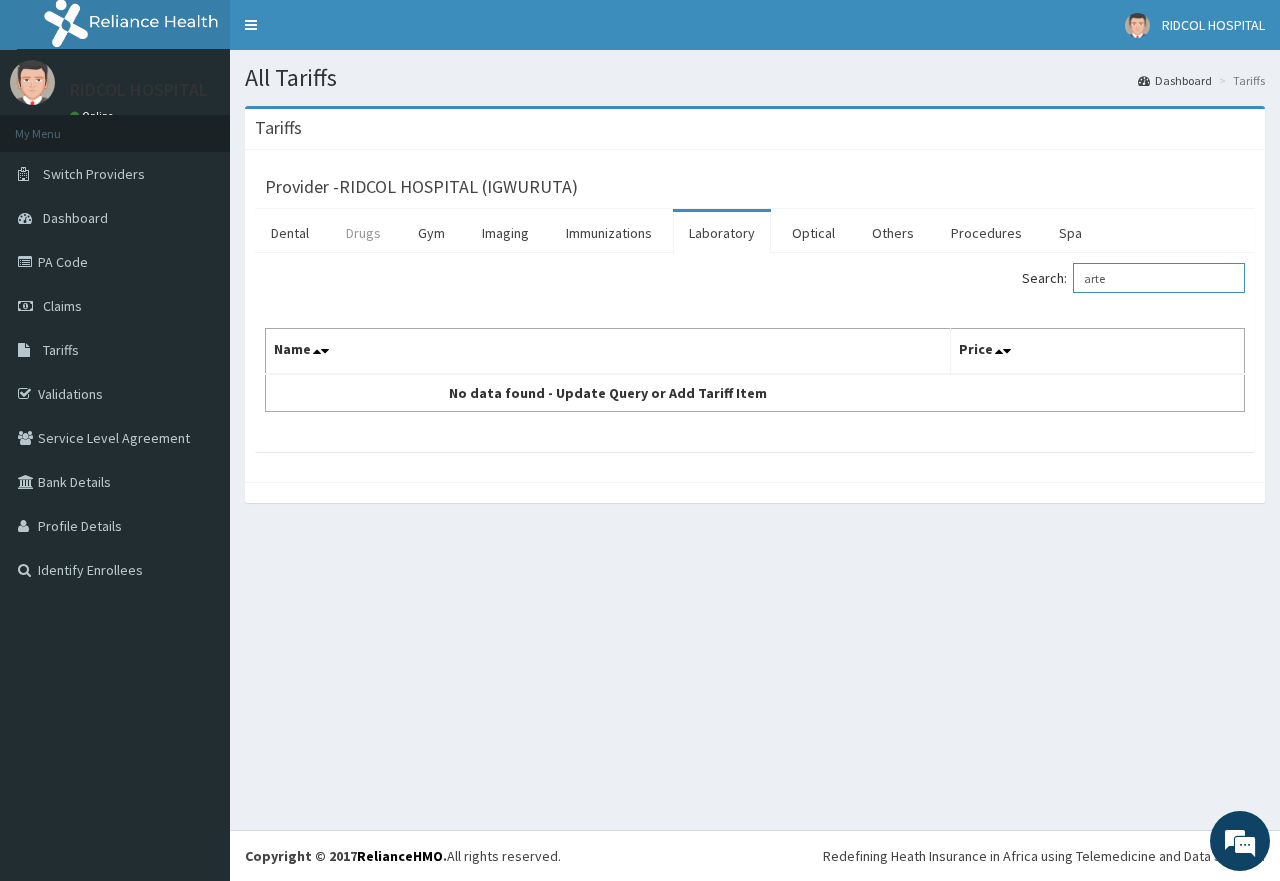type on "arte" 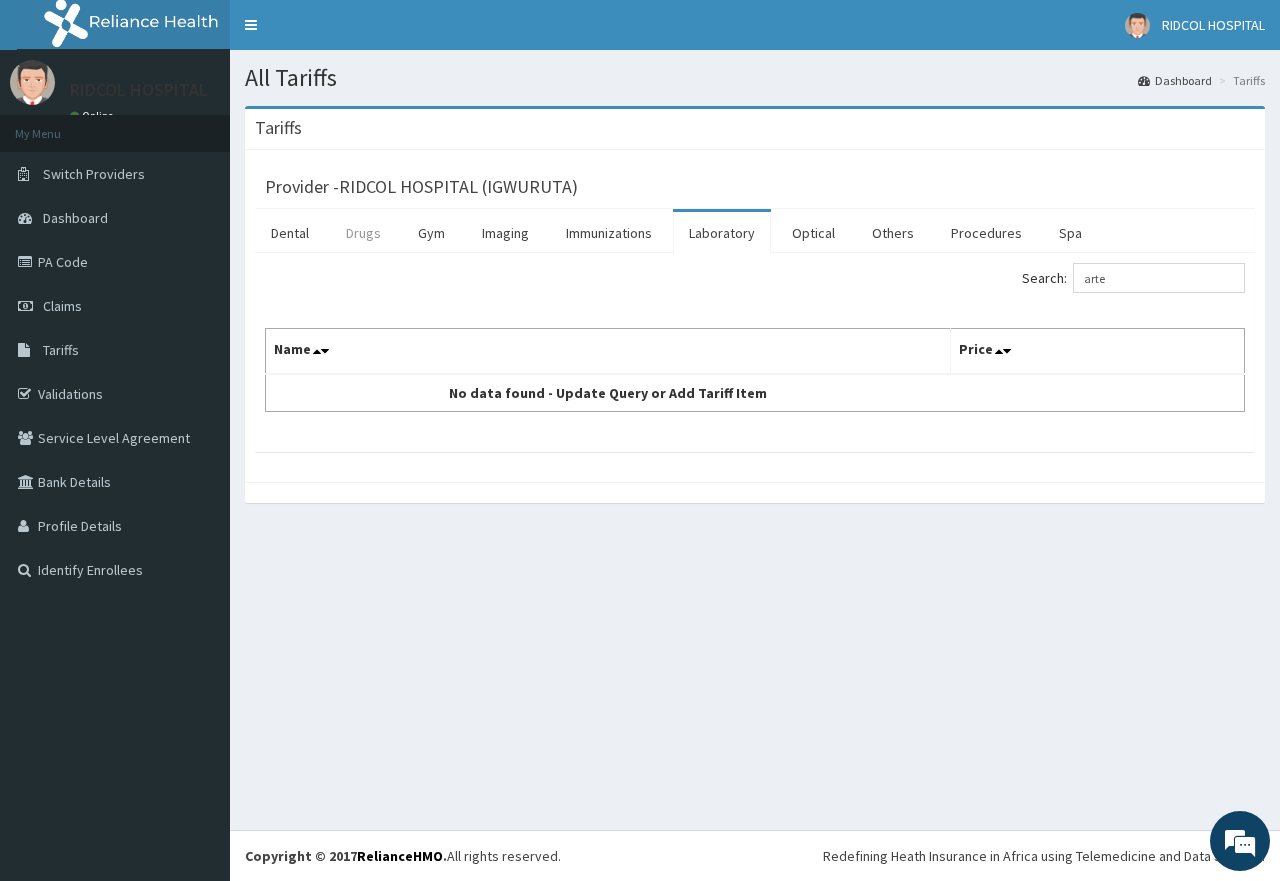 click on "Drugs" at bounding box center (363, 233) 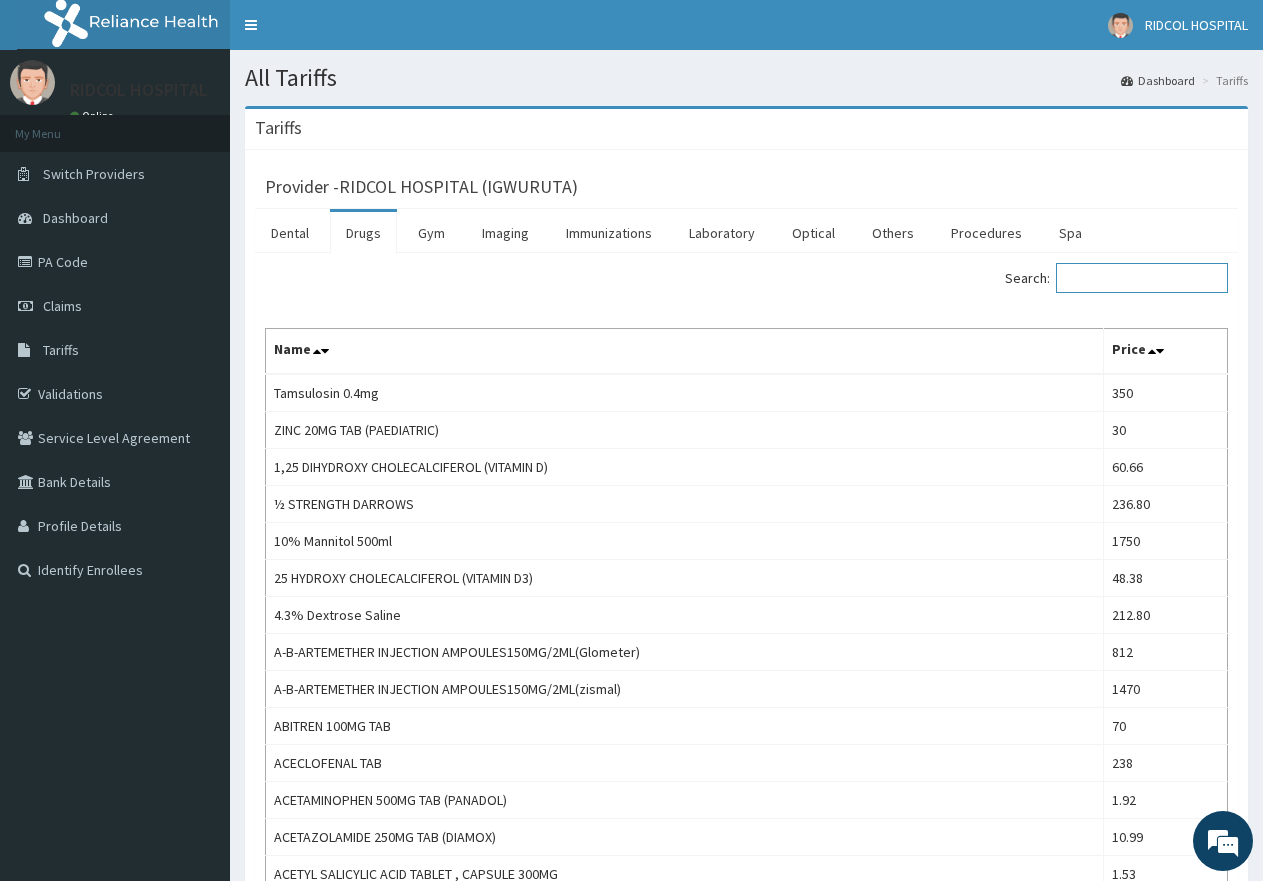 click on "Search:" at bounding box center (1142, 278) 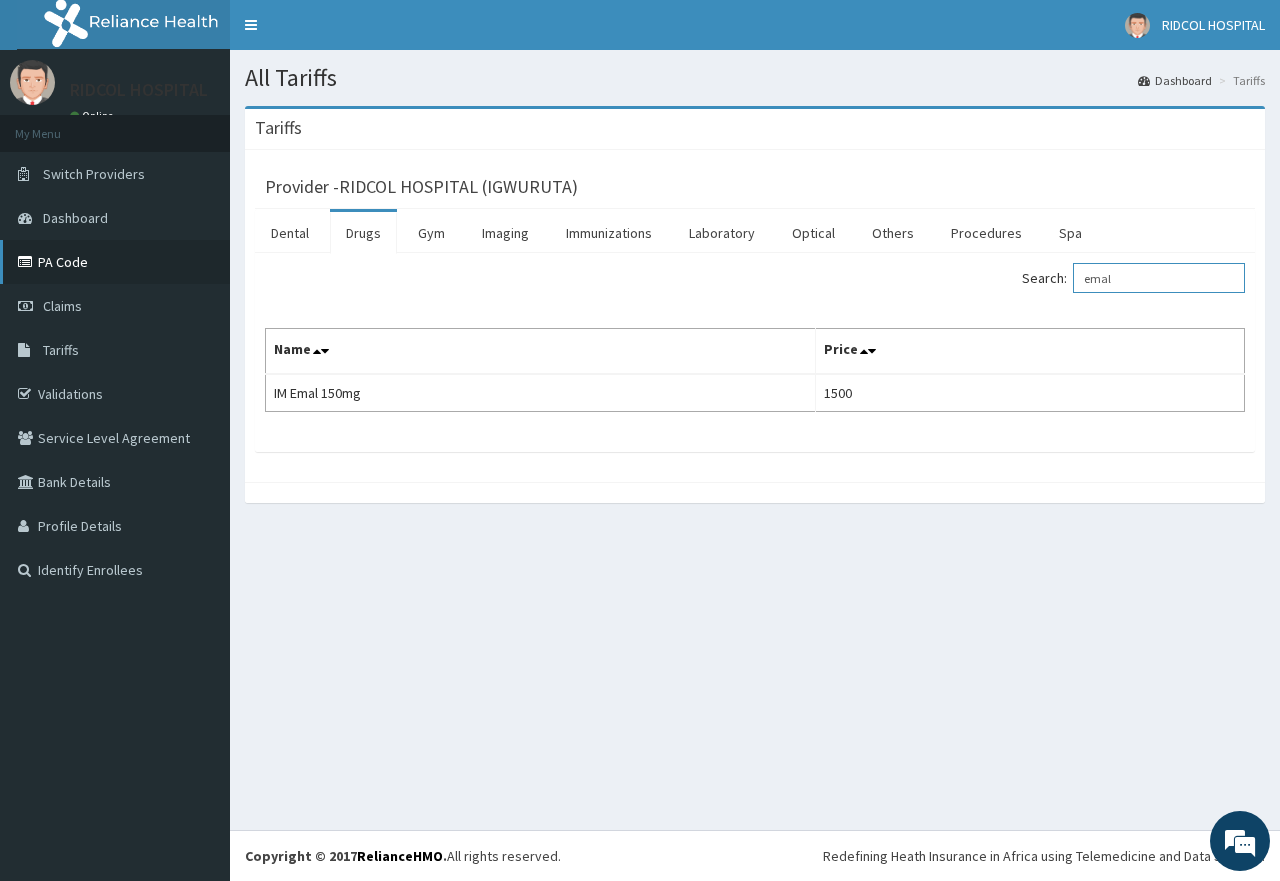 type on "emal" 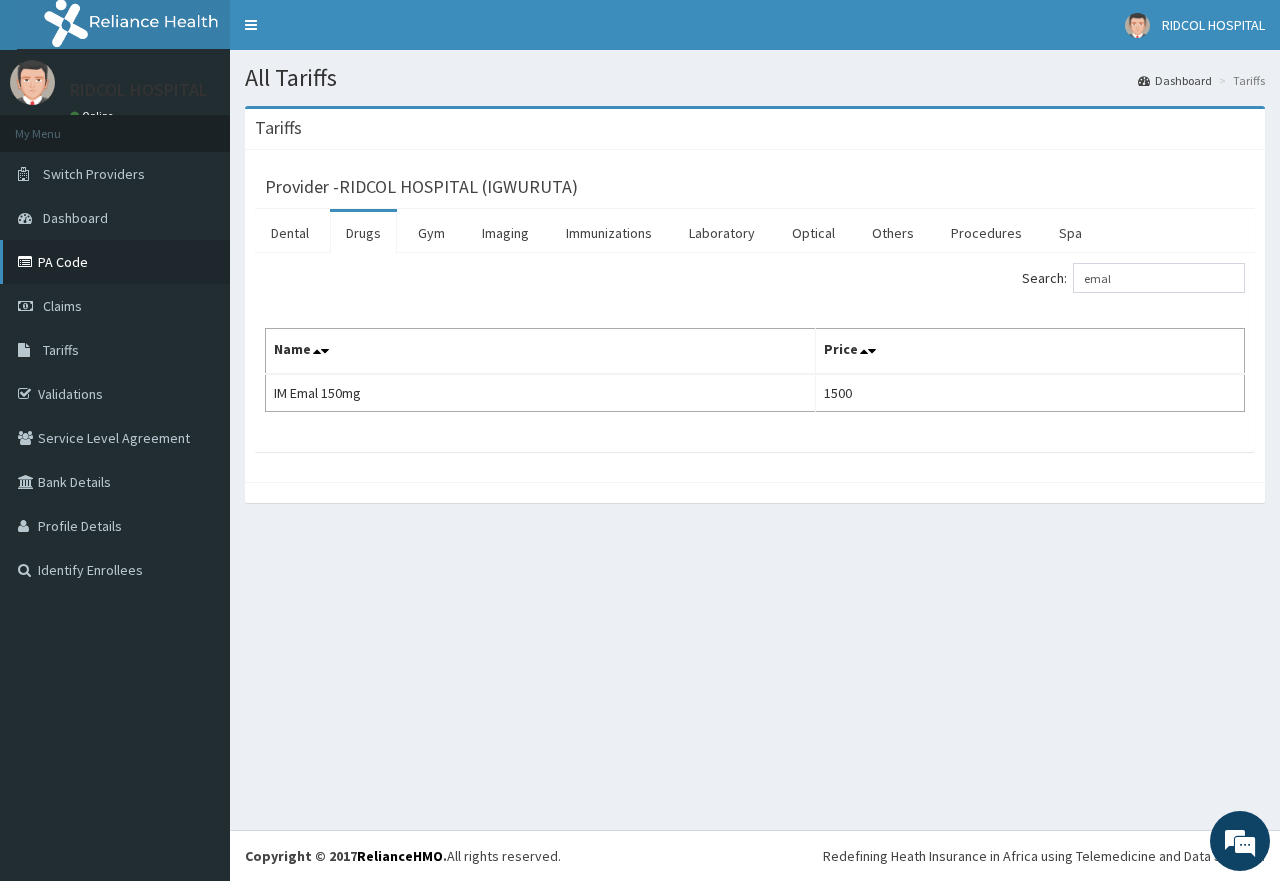 click on "PA Code" at bounding box center (115, 262) 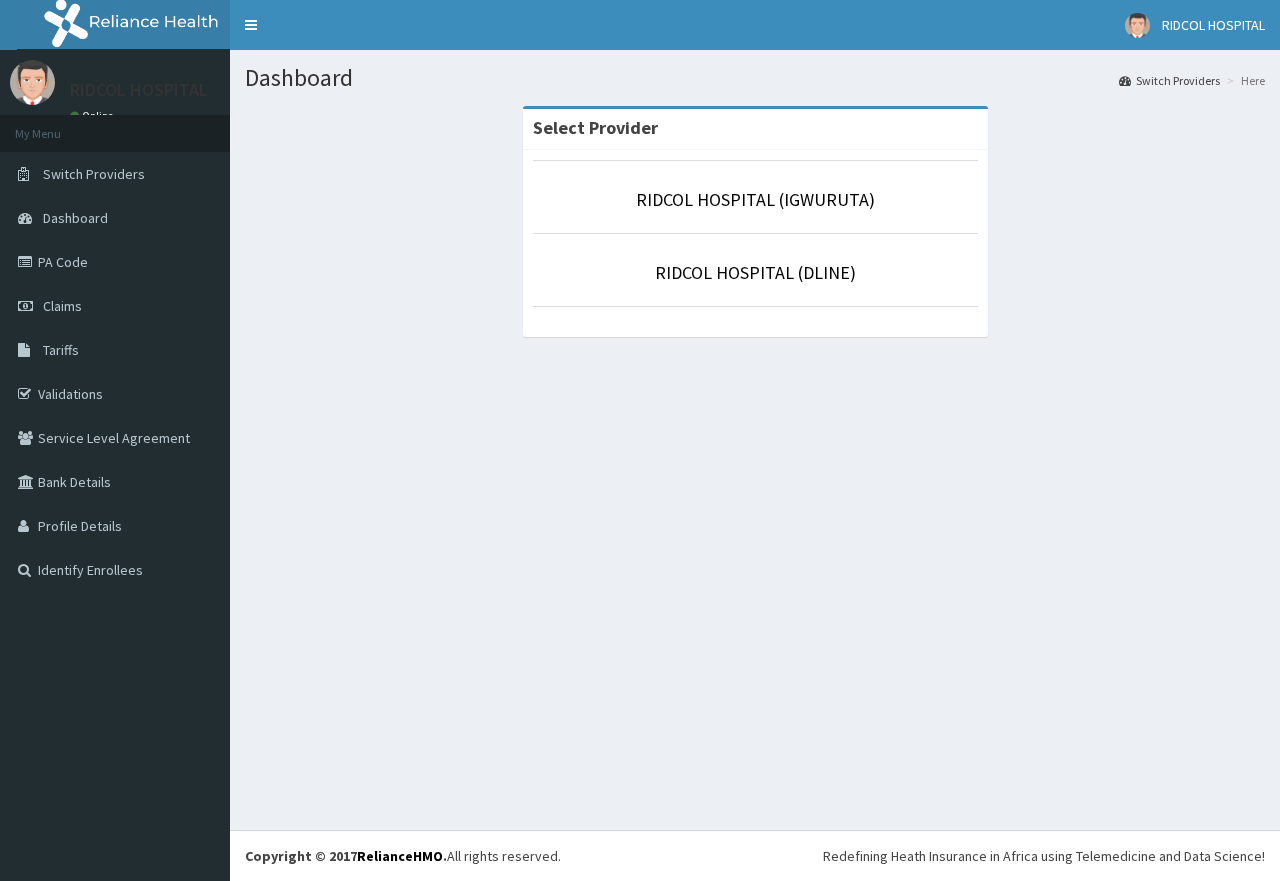 scroll, scrollTop: 0, scrollLeft: 0, axis: both 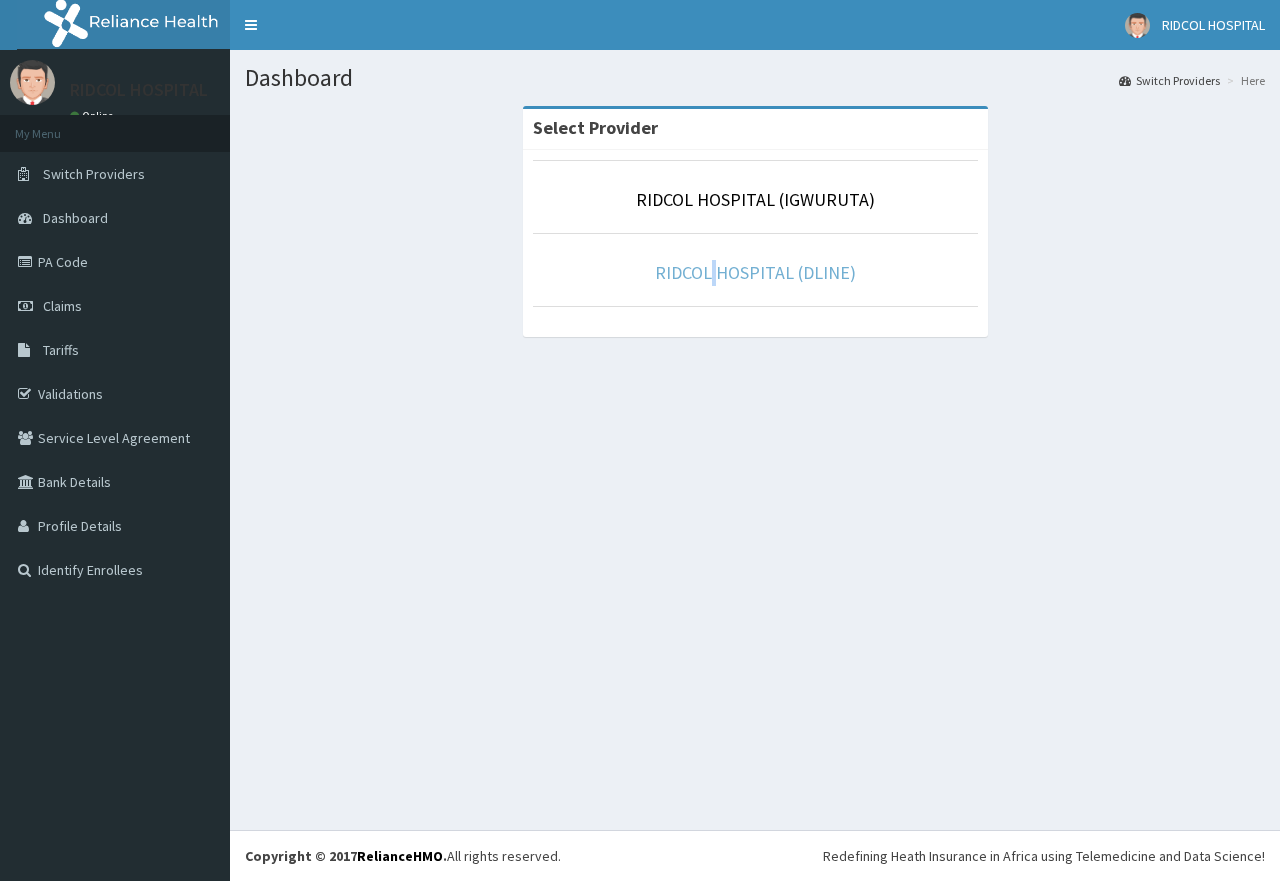click on "RIDCOL HOSPITAL (DLINE)" at bounding box center (755, 273) 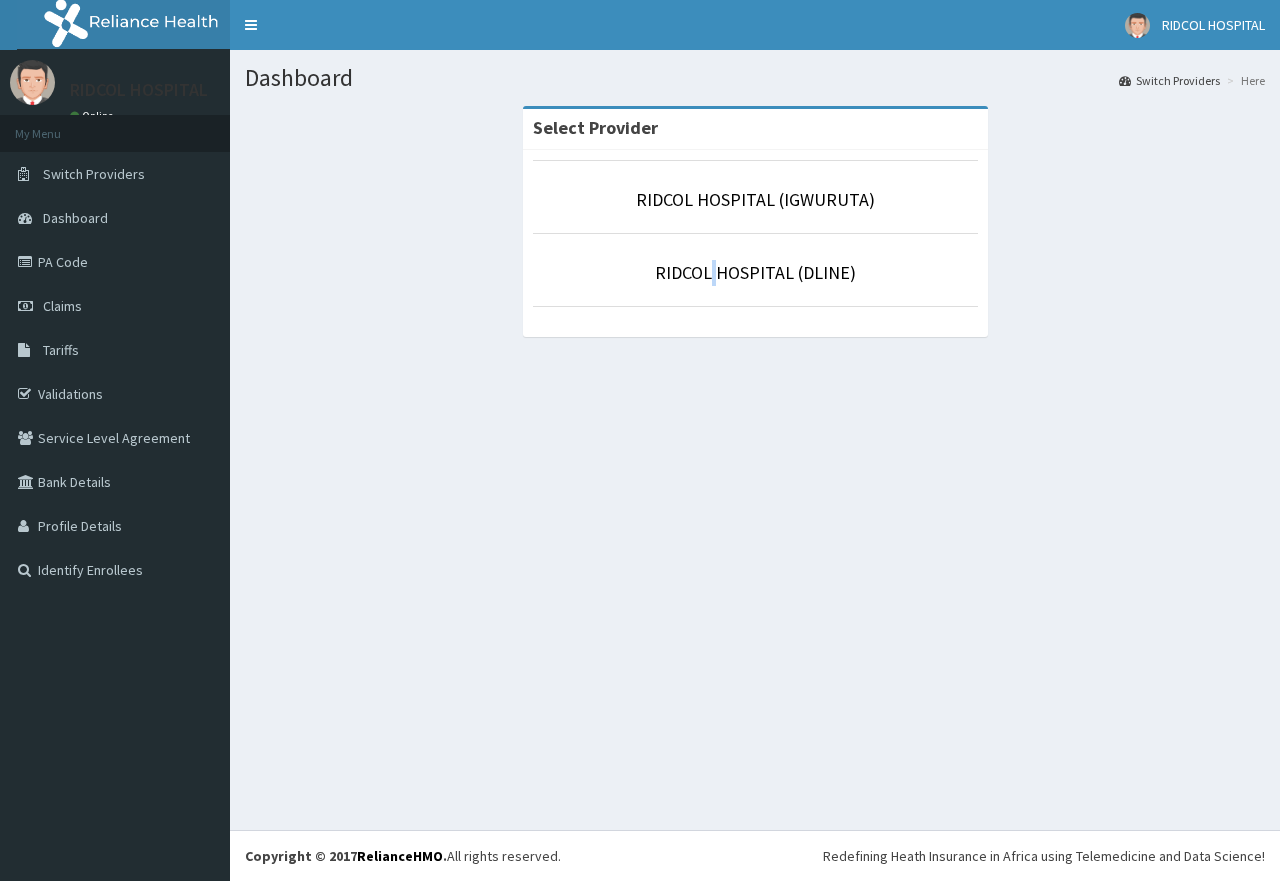 scroll, scrollTop: 0, scrollLeft: 0, axis: both 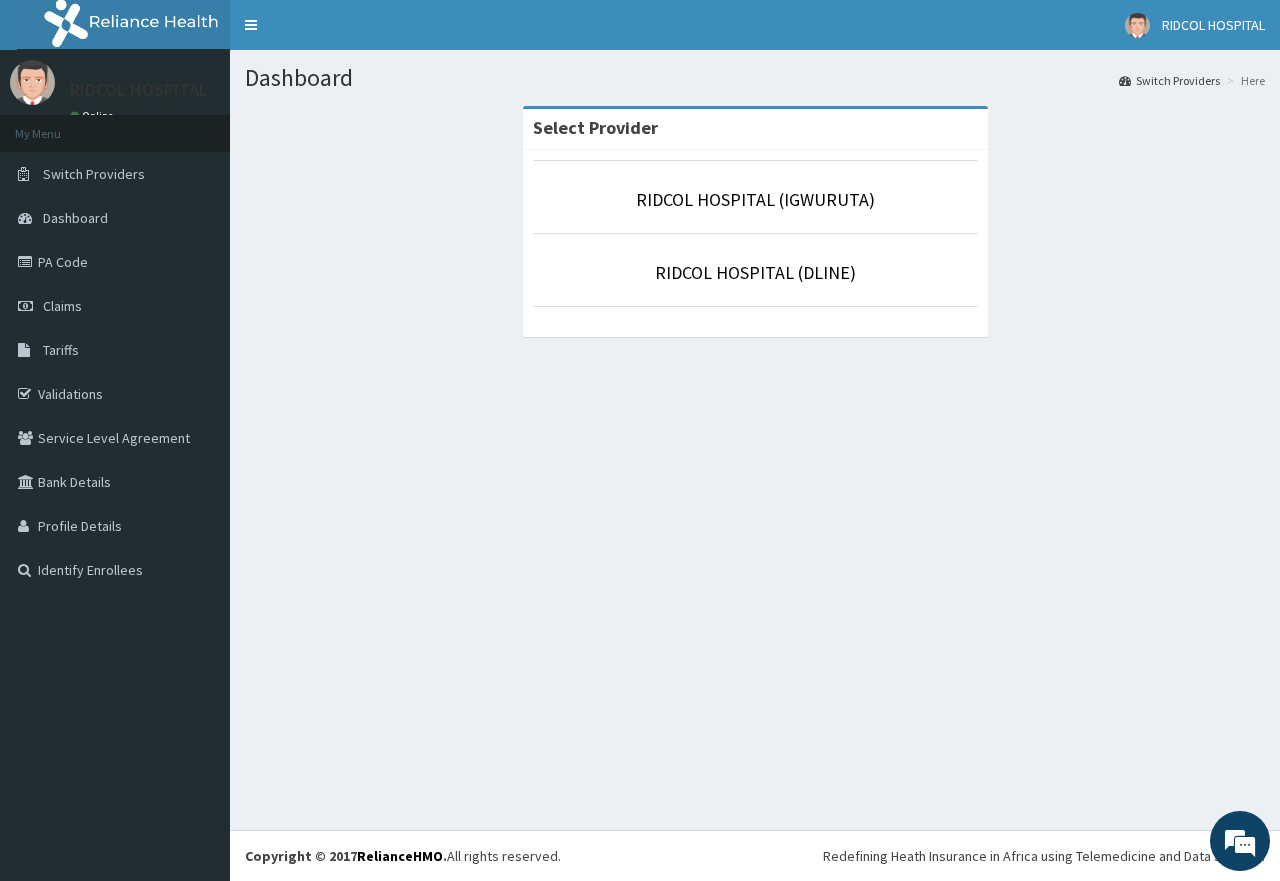 click on "RIDCOL HOSPITAL (IGWURUTA)" at bounding box center [755, 197] 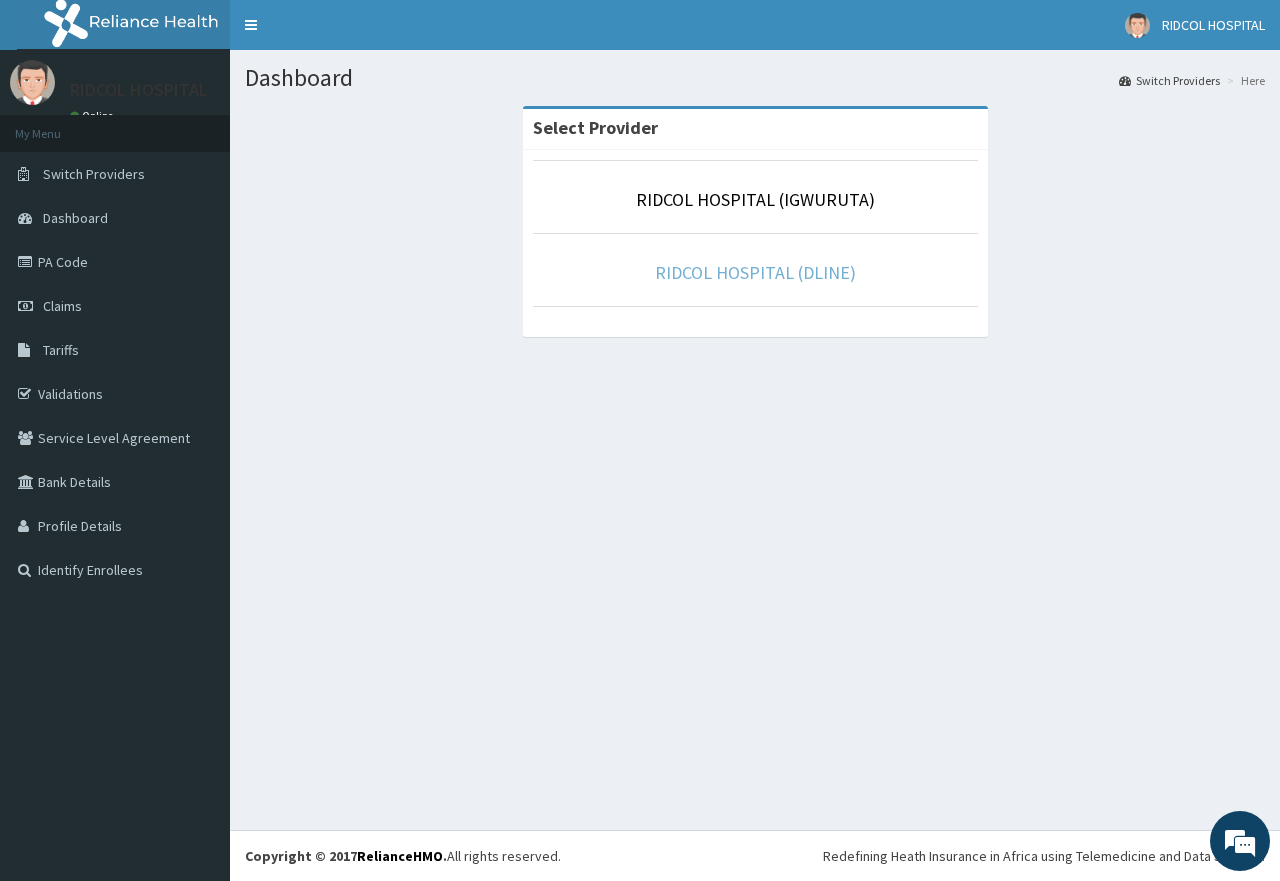 click on "RIDCOL HOSPITAL (DLINE)" at bounding box center [755, 272] 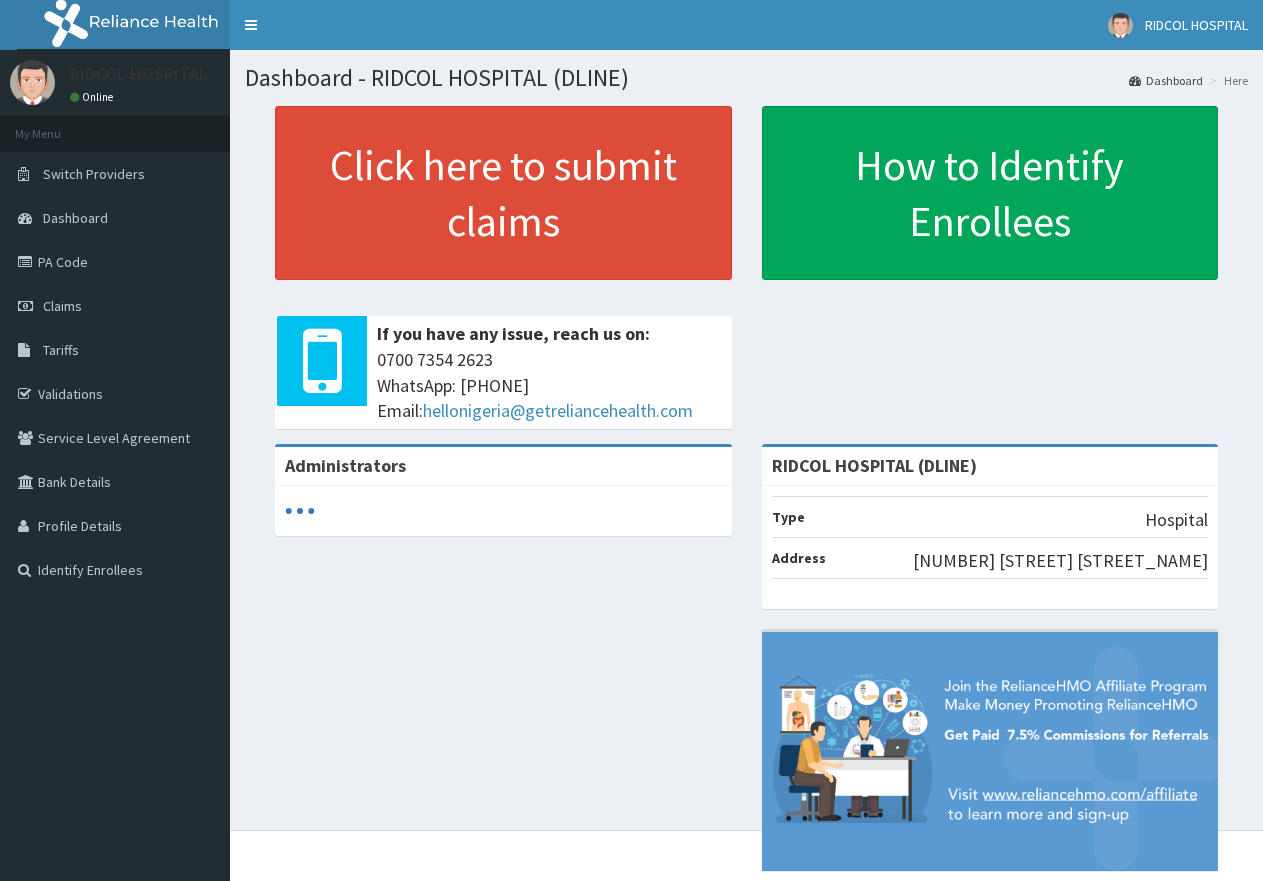scroll, scrollTop: 0, scrollLeft: 0, axis: both 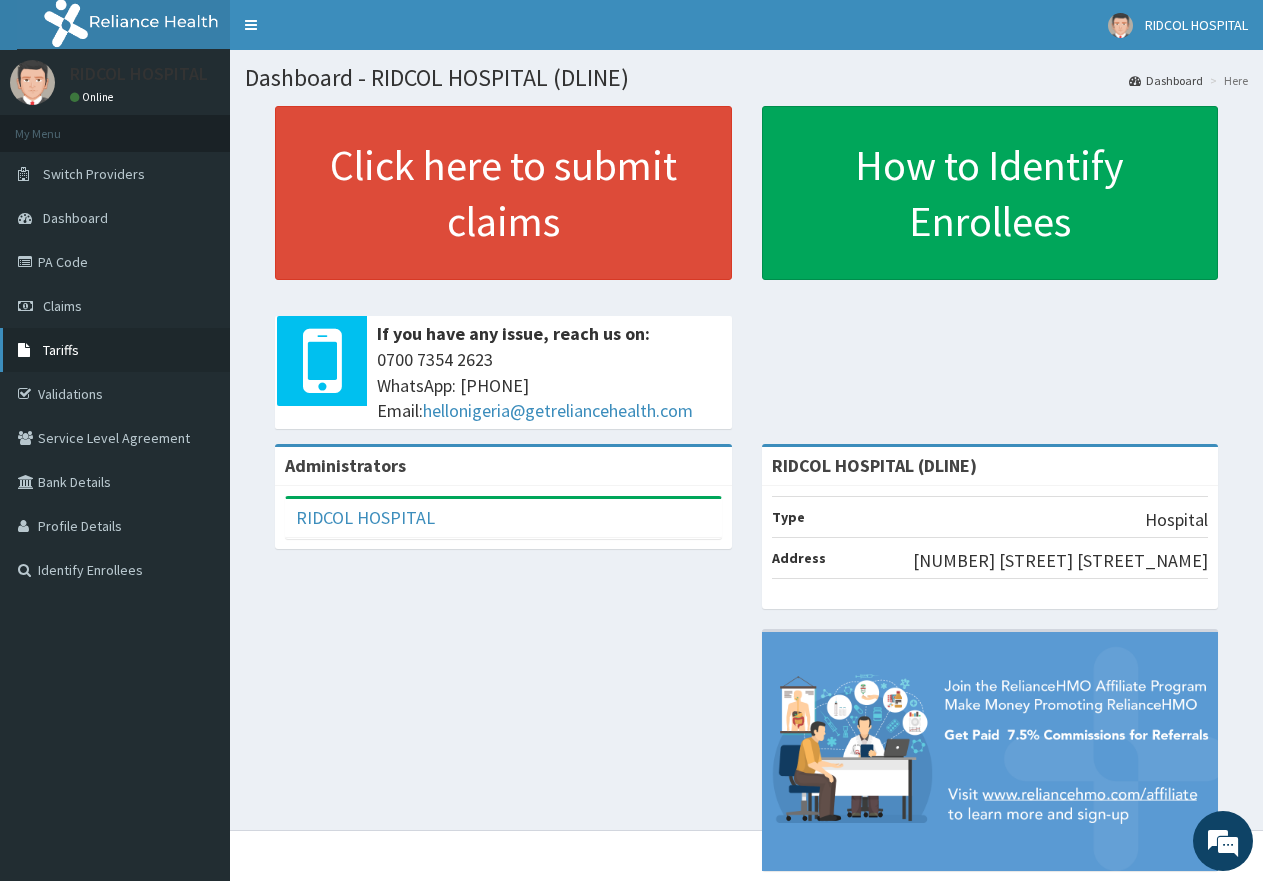 click on "Tariffs" at bounding box center [61, 350] 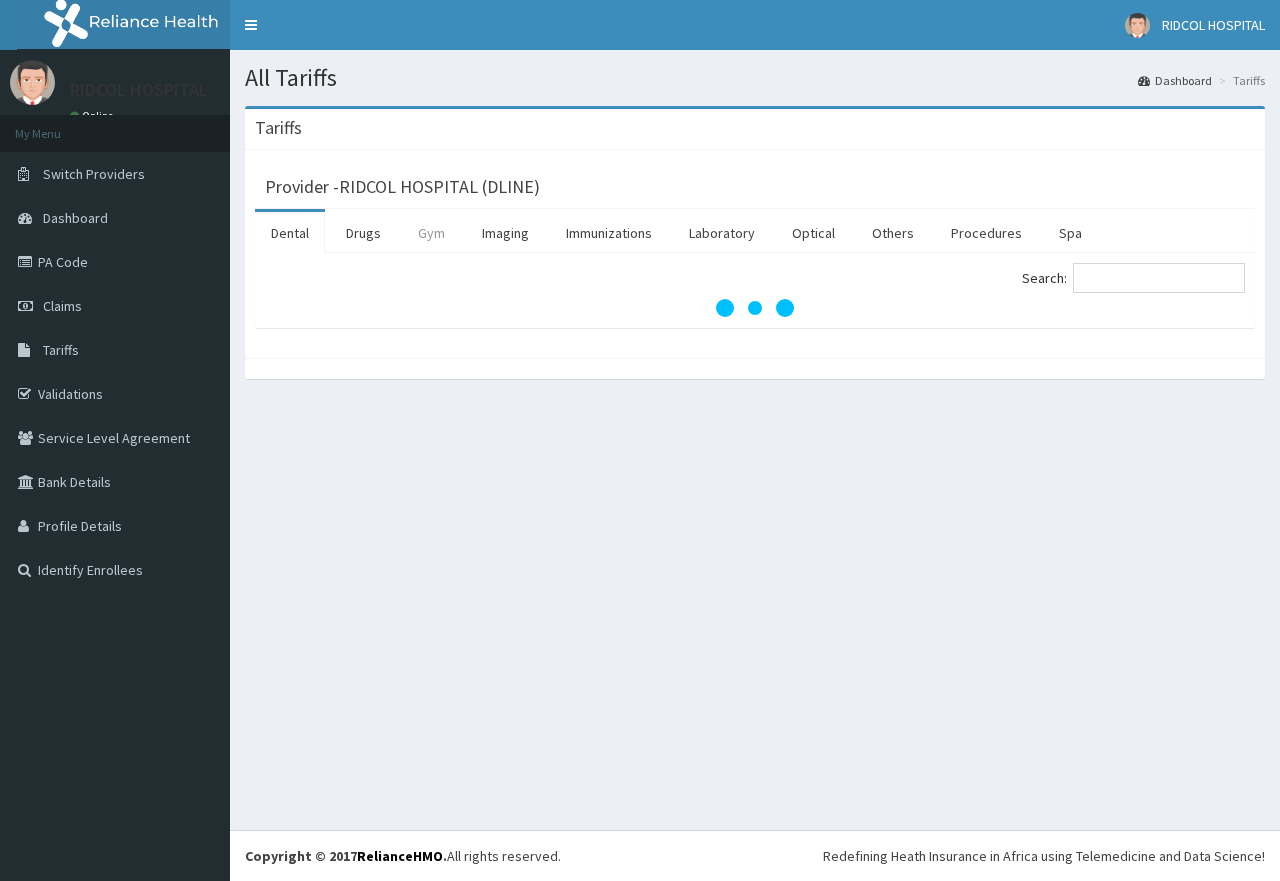 scroll, scrollTop: 0, scrollLeft: 0, axis: both 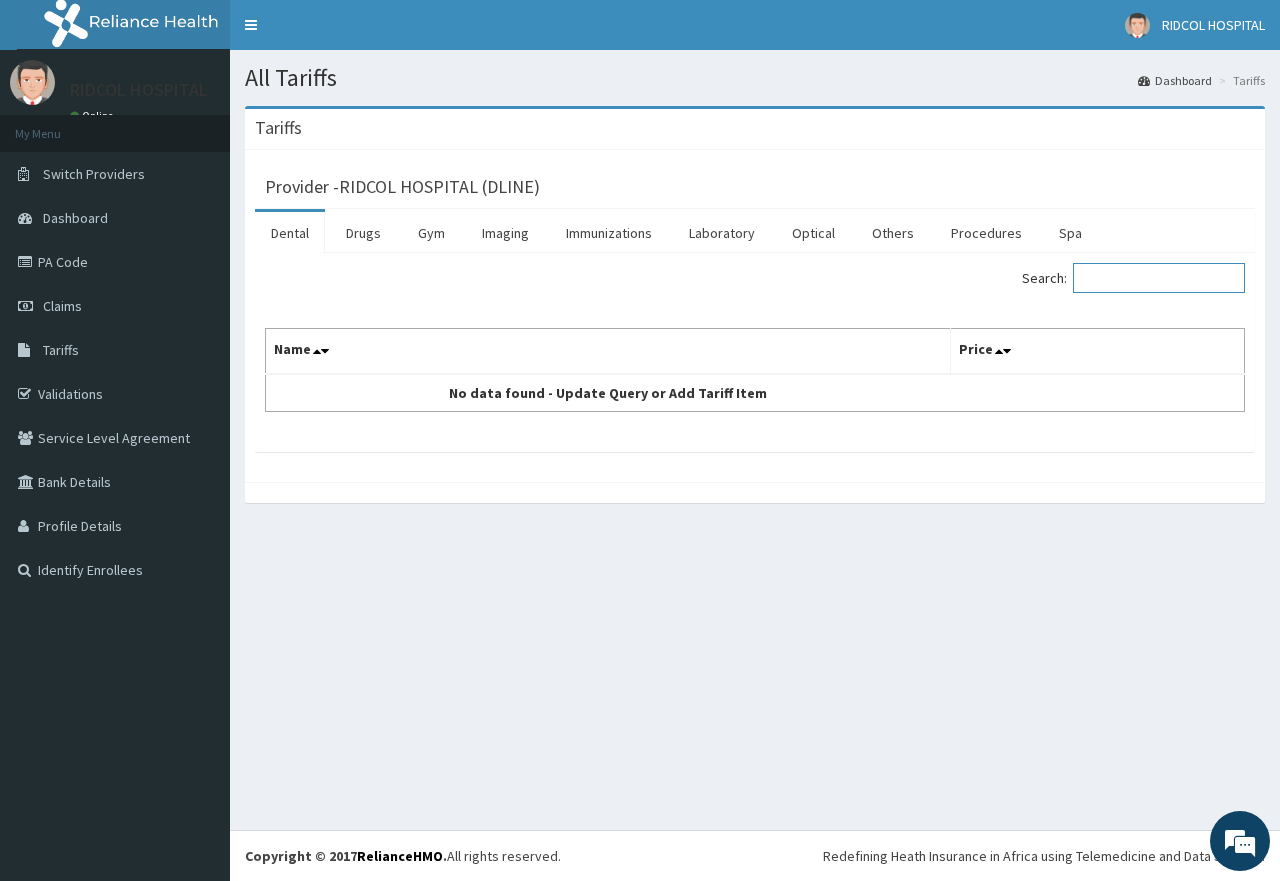 drag, startPoint x: 1125, startPoint y: 273, endPoint x: 1115, endPoint y: 277, distance: 10.770329 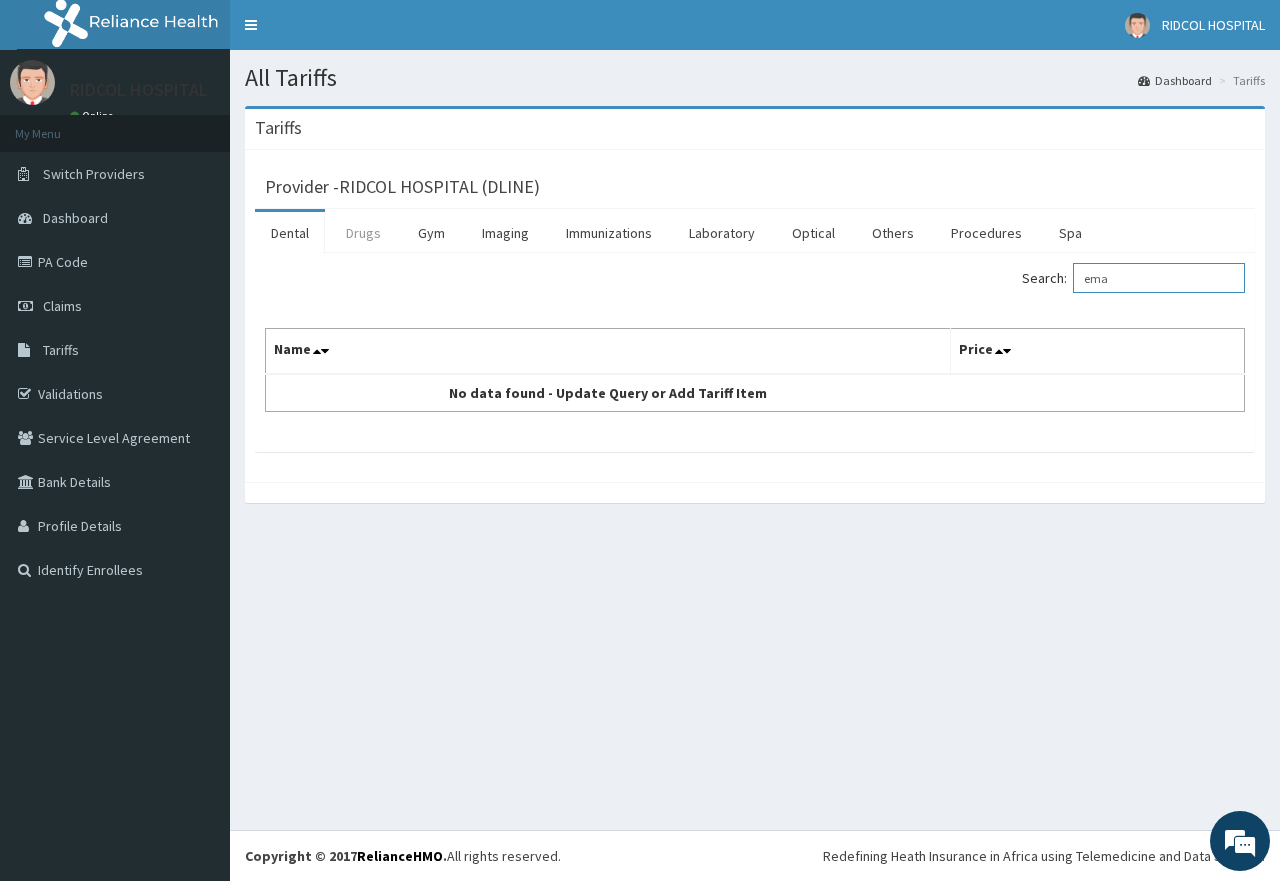 type on "ema" 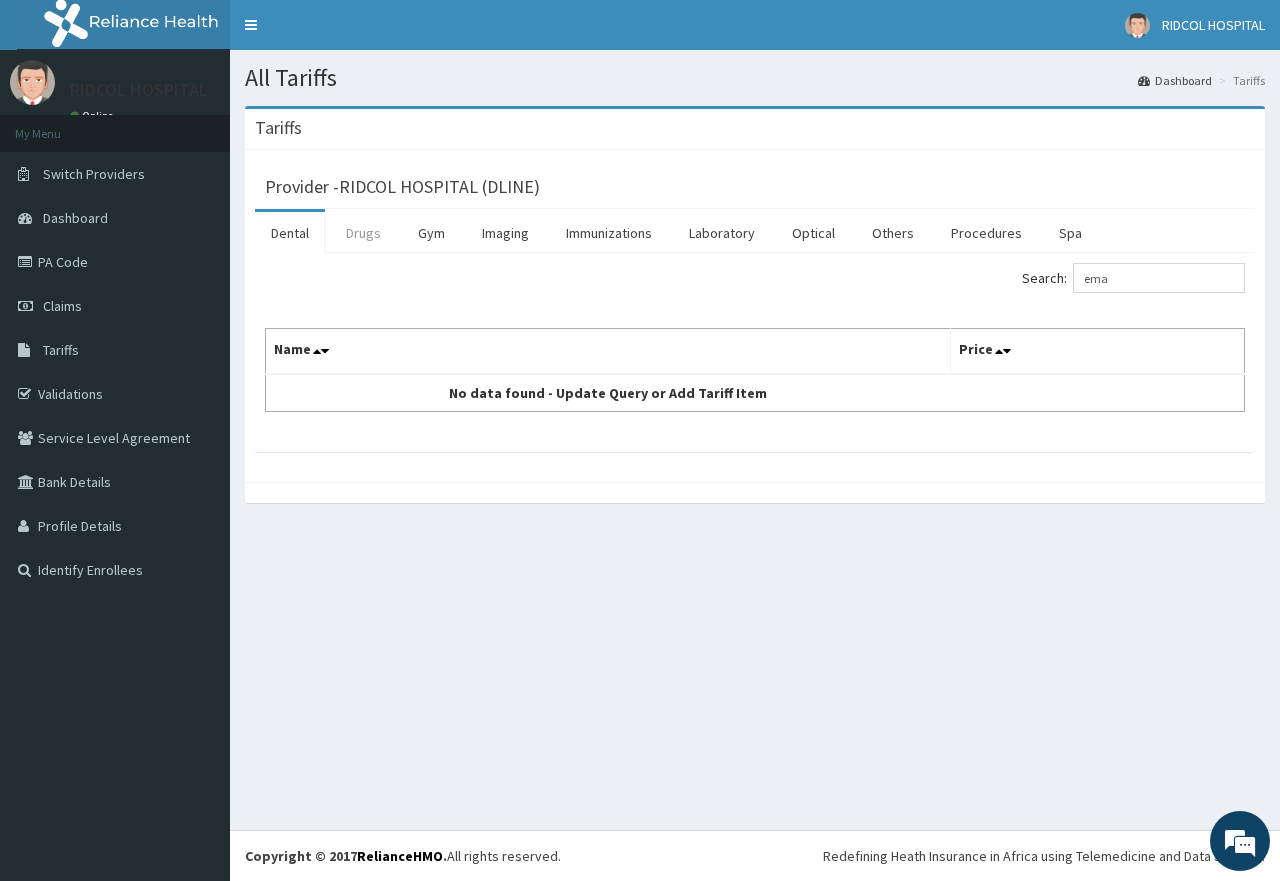 click on "Drugs" at bounding box center [363, 233] 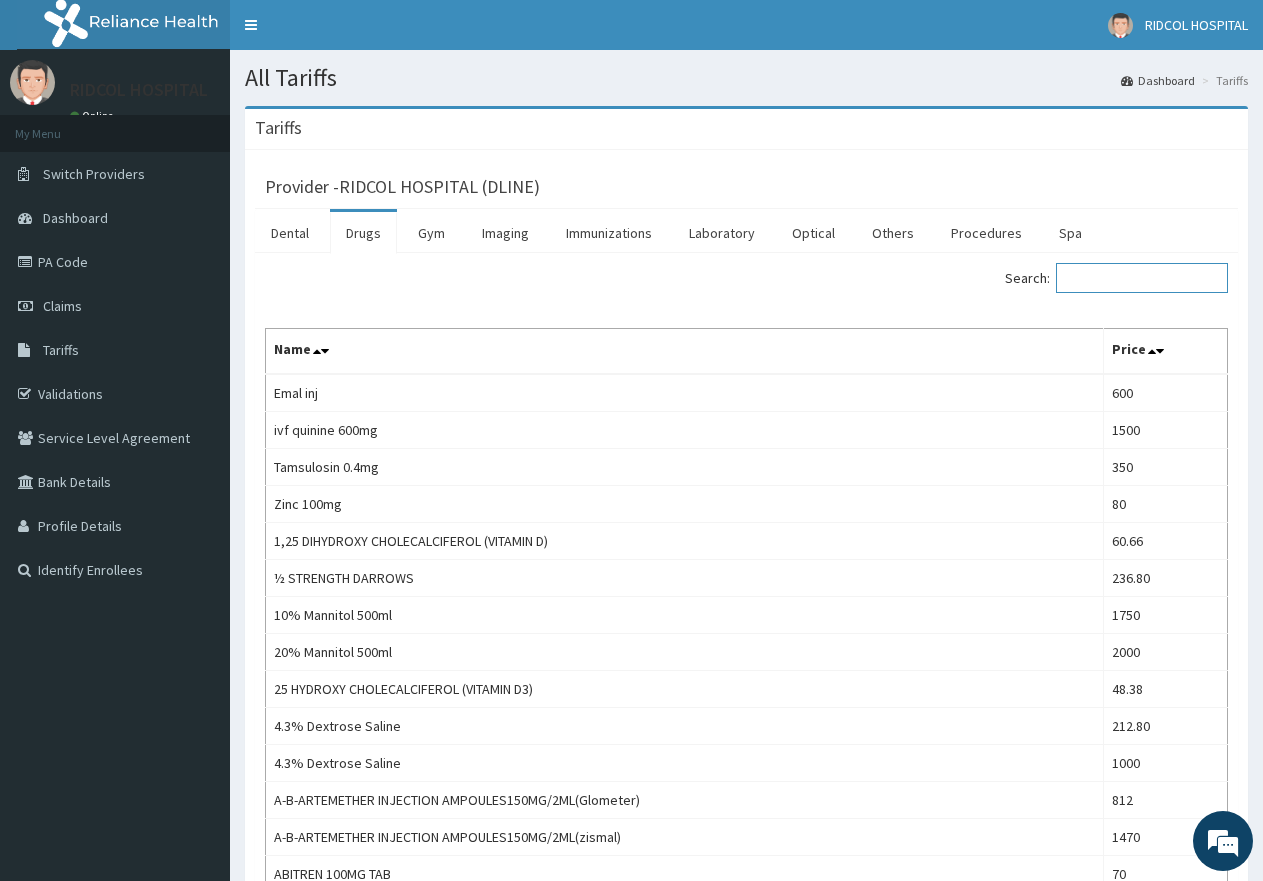 click on "Search:" at bounding box center [1142, 278] 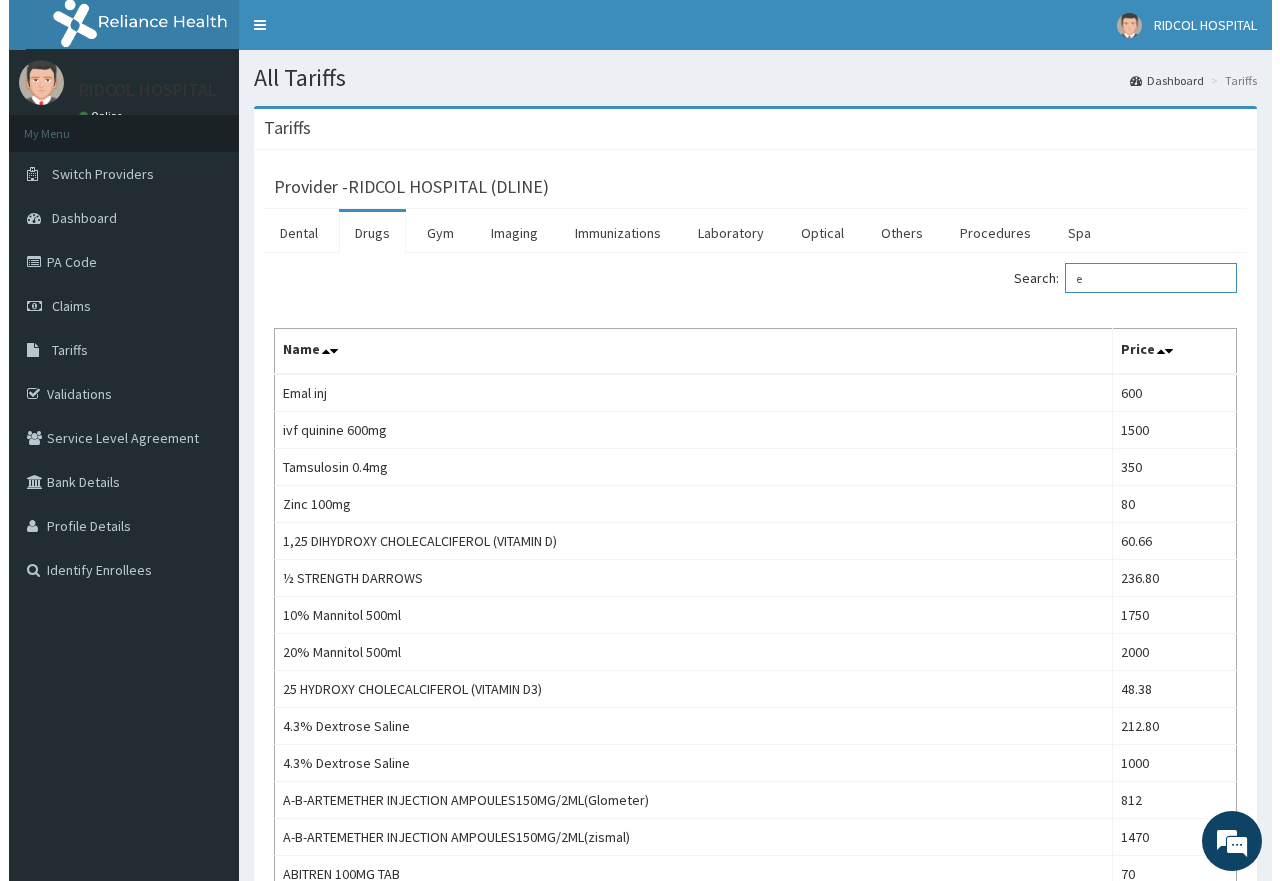 scroll, scrollTop: 0, scrollLeft: 0, axis: both 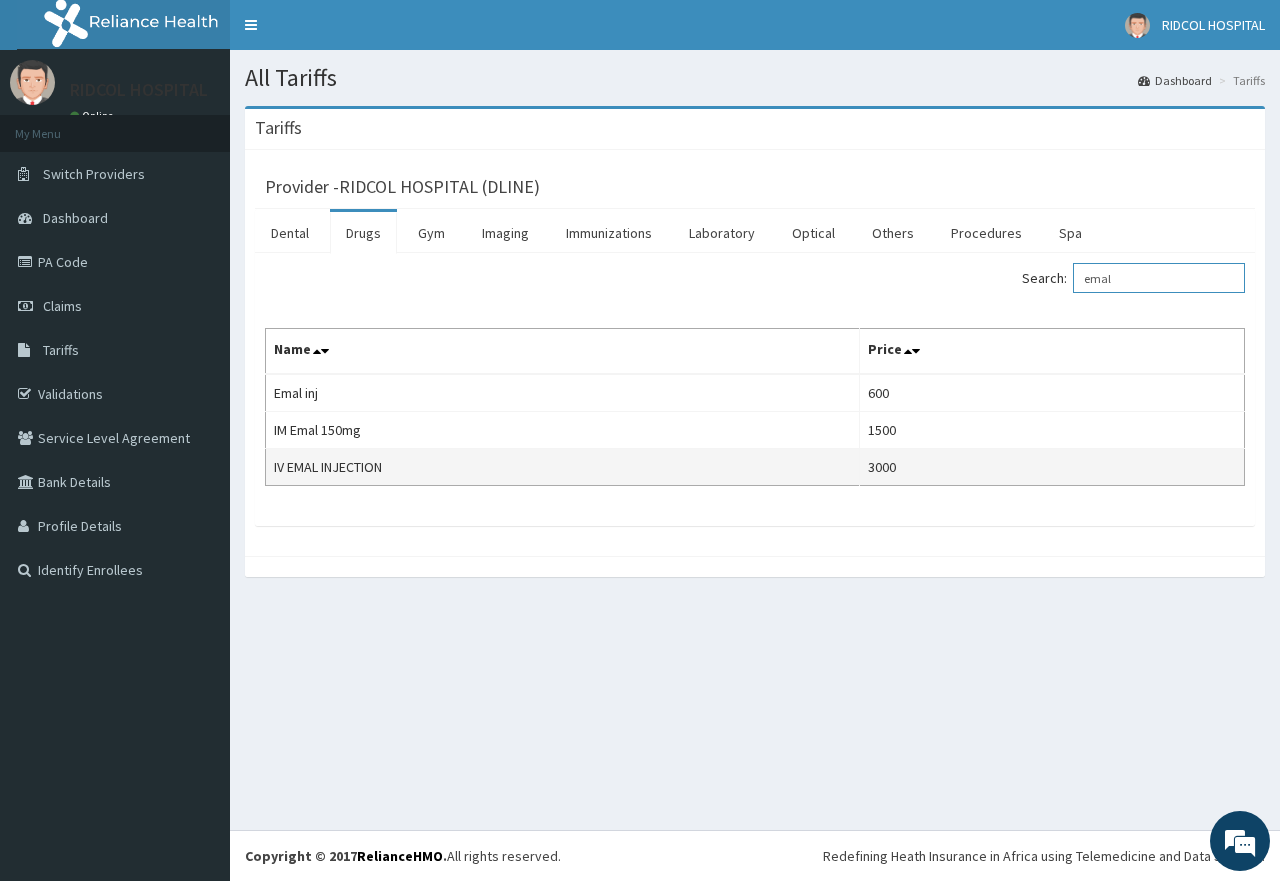 type on "emal" 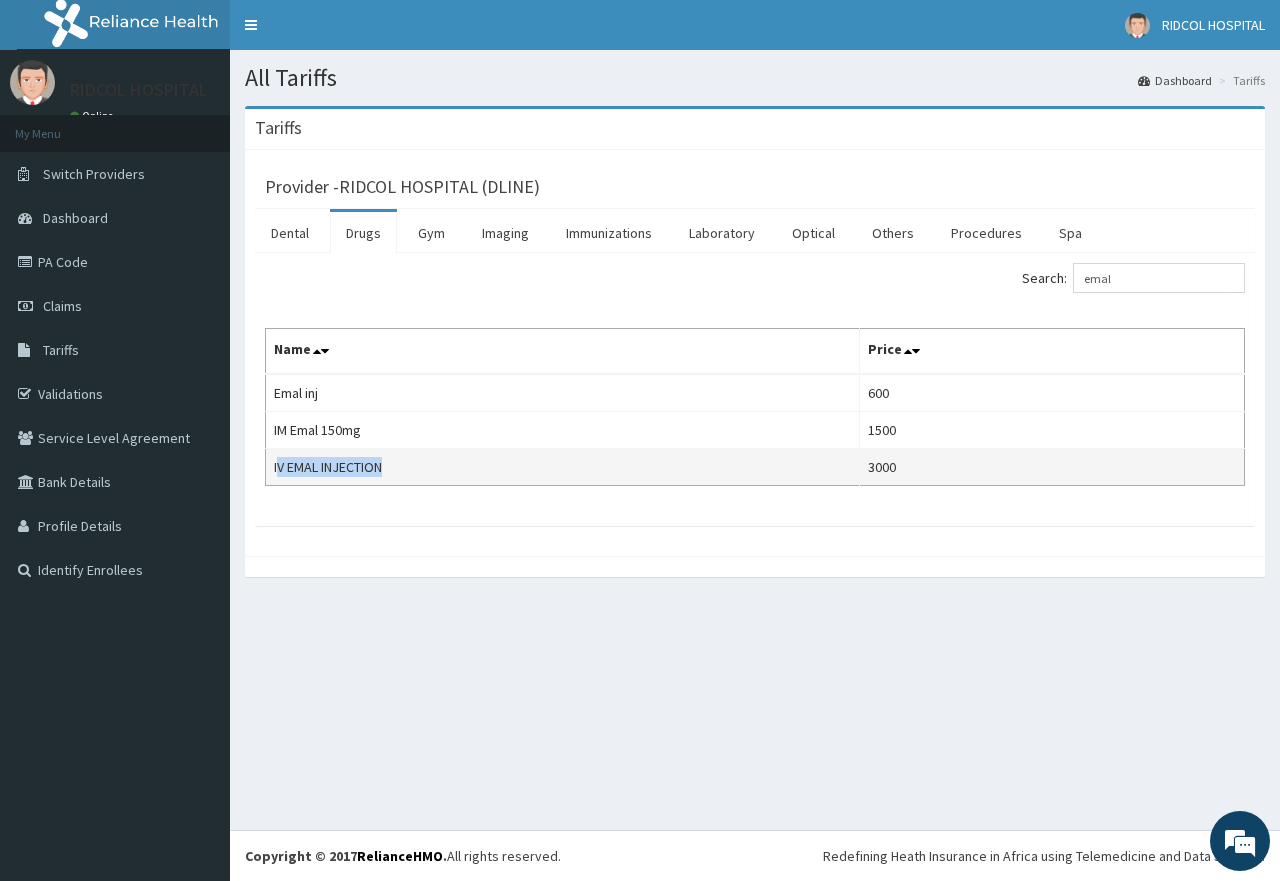drag, startPoint x: 277, startPoint y: 462, endPoint x: 410, endPoint y: 478, distance: 133.95895 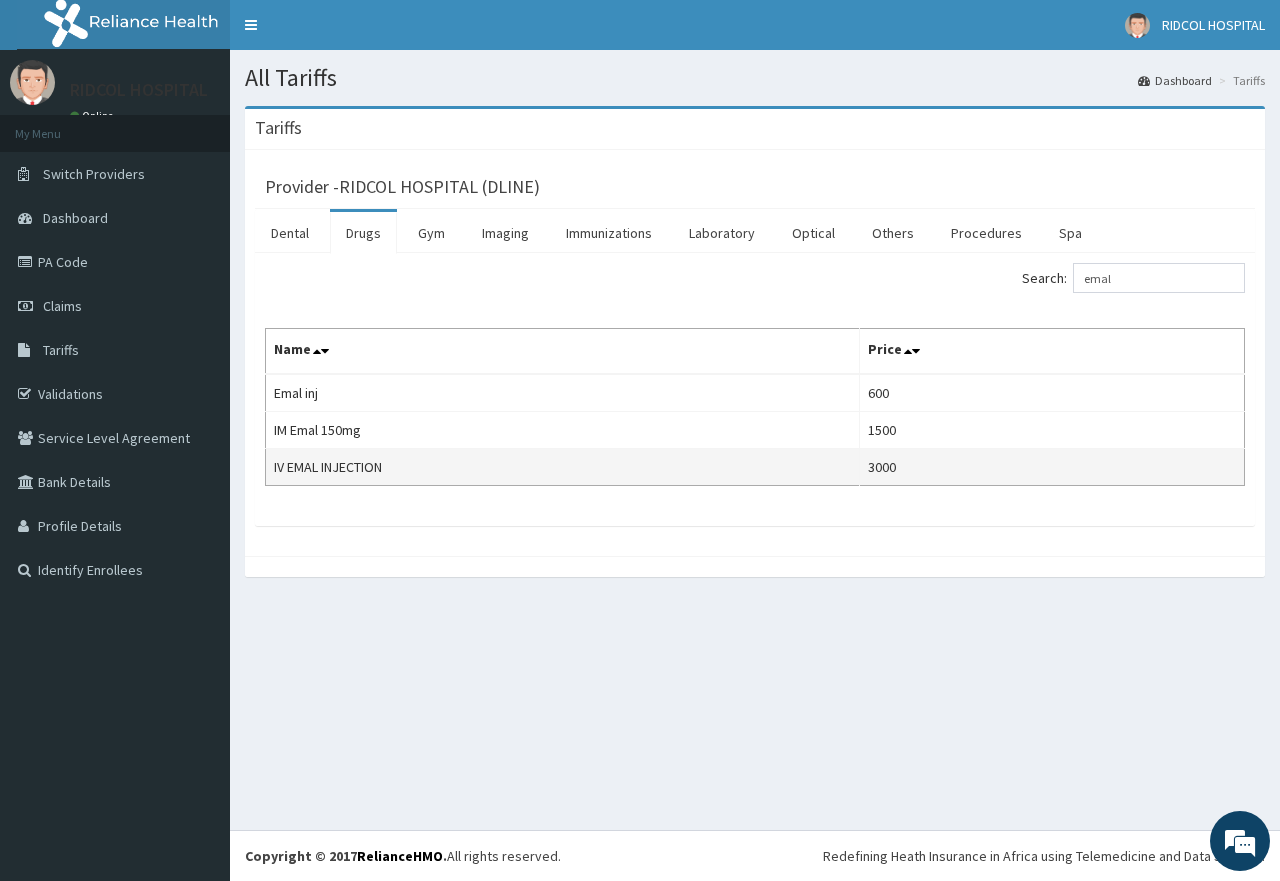 drag, startPoint x: 288, startPoint y: 506, endPoint x: 284, endPoint y: 470, distance: 36.221542 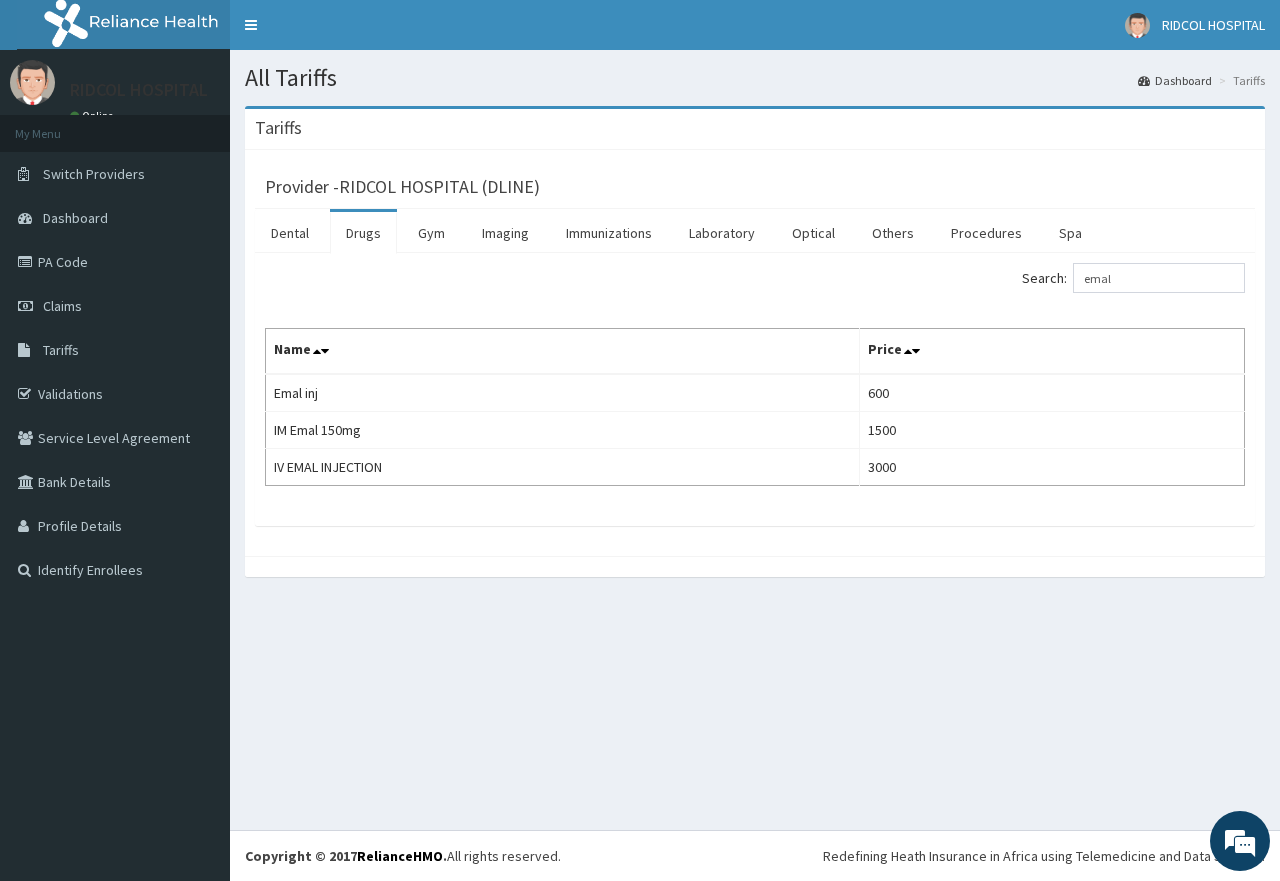 drag, startPoint x: 384, startPoint y: 576, endPoint x: 403, endPoint y: 654, distance: 80.280754 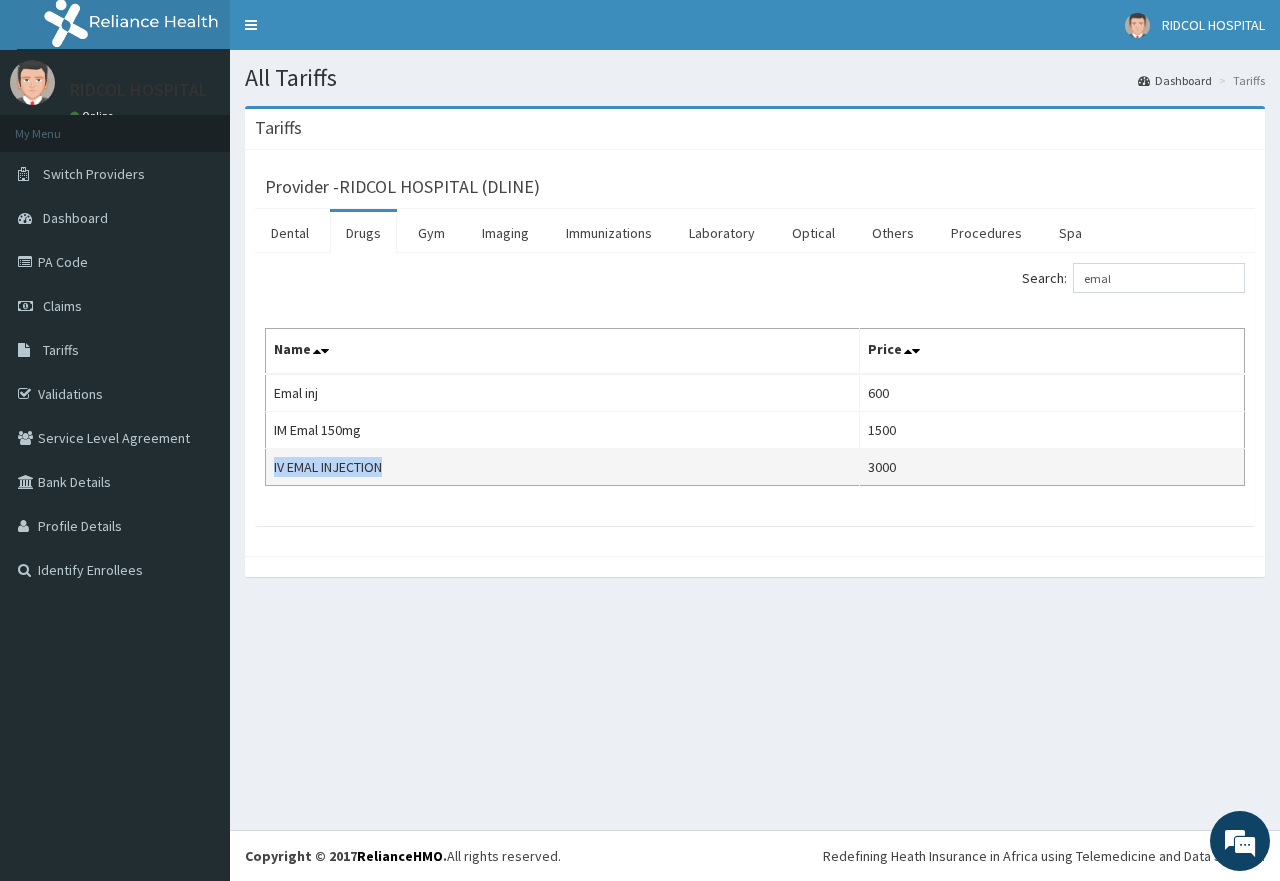 drag, startPoint x: 274, startPoint y: 461, endPoint x: 436, endPoint y: 455, distance: 162.11107 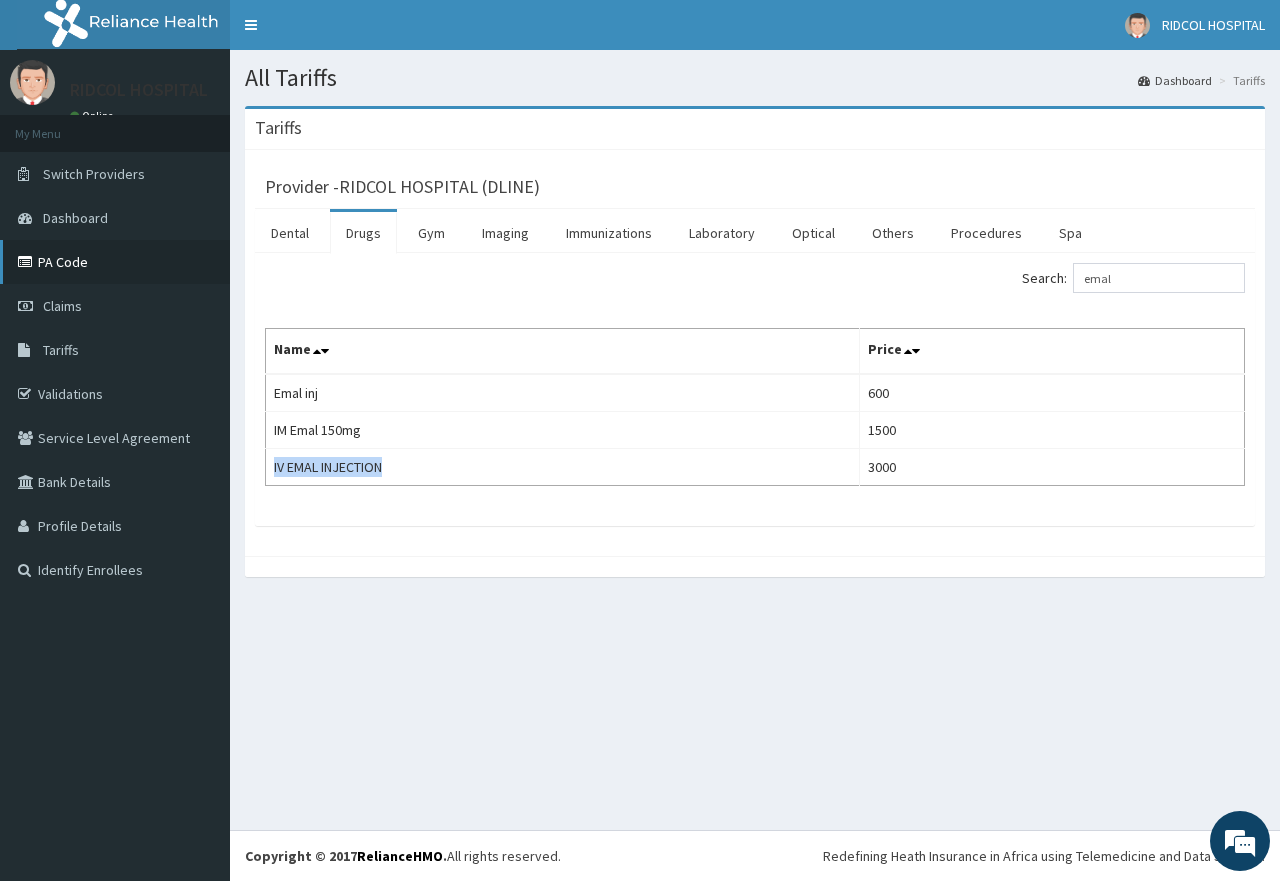 click on "PA Code" at bounding box center [115, 262] 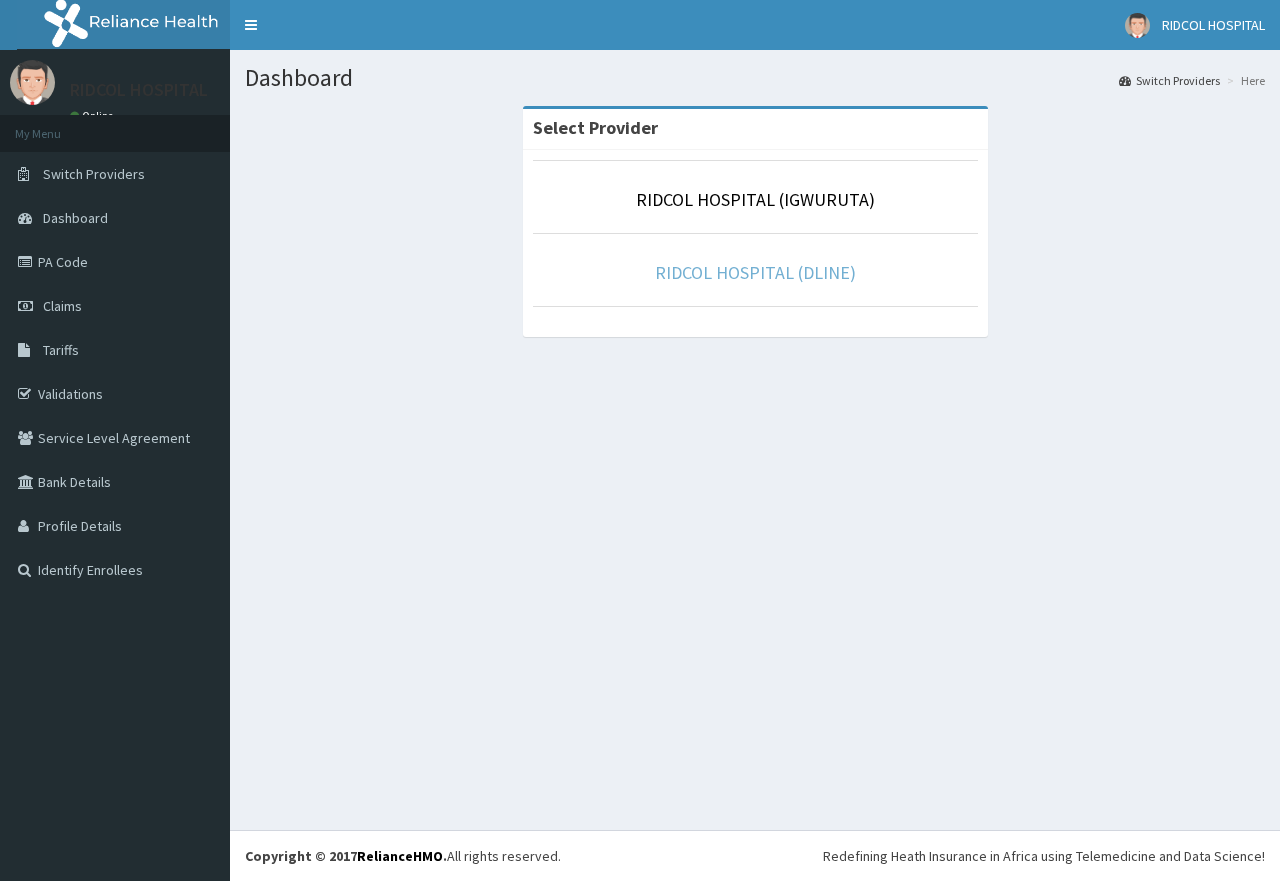 scroll, scrollTop: 0, scrollLeft: 0, axis: both 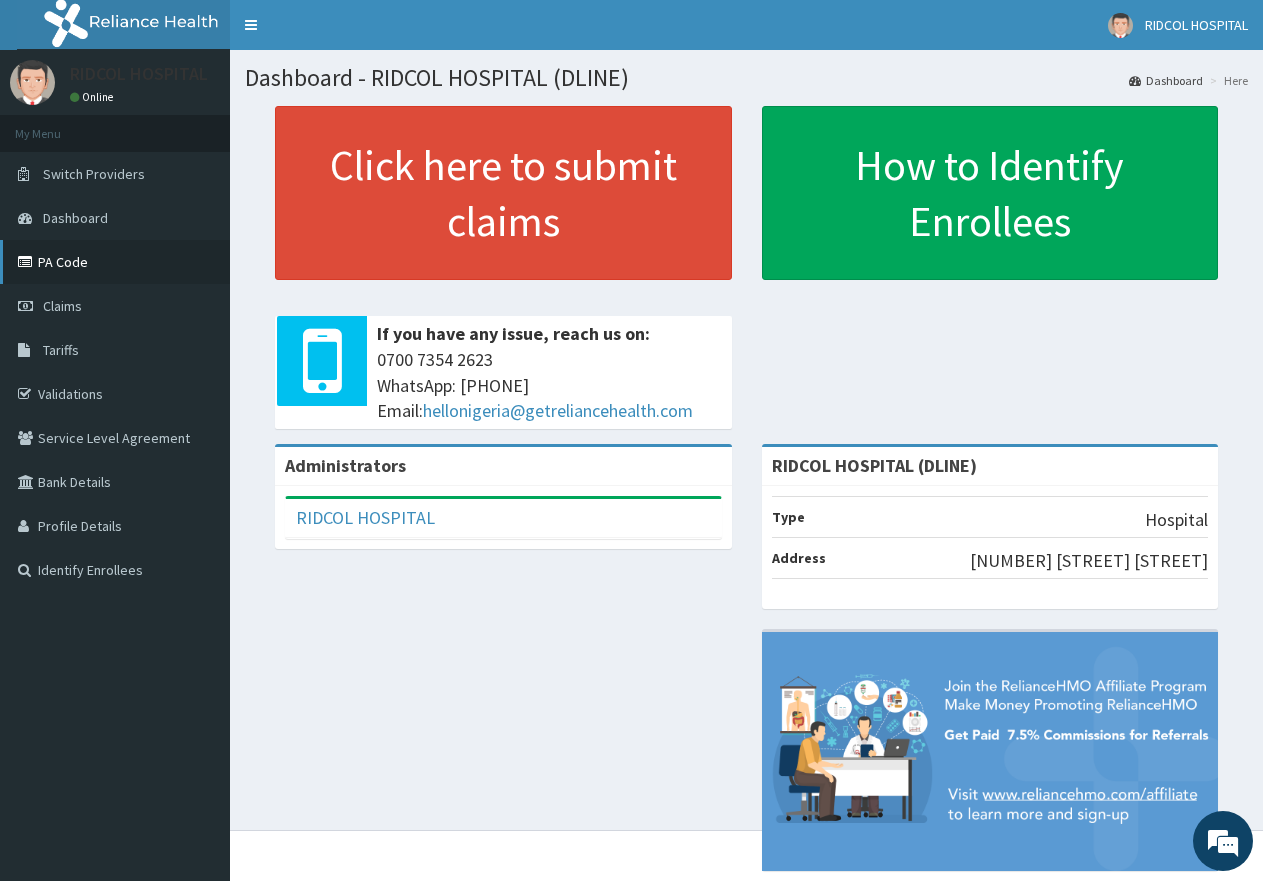 click on "PA Code" at bounding box center [115, 262] 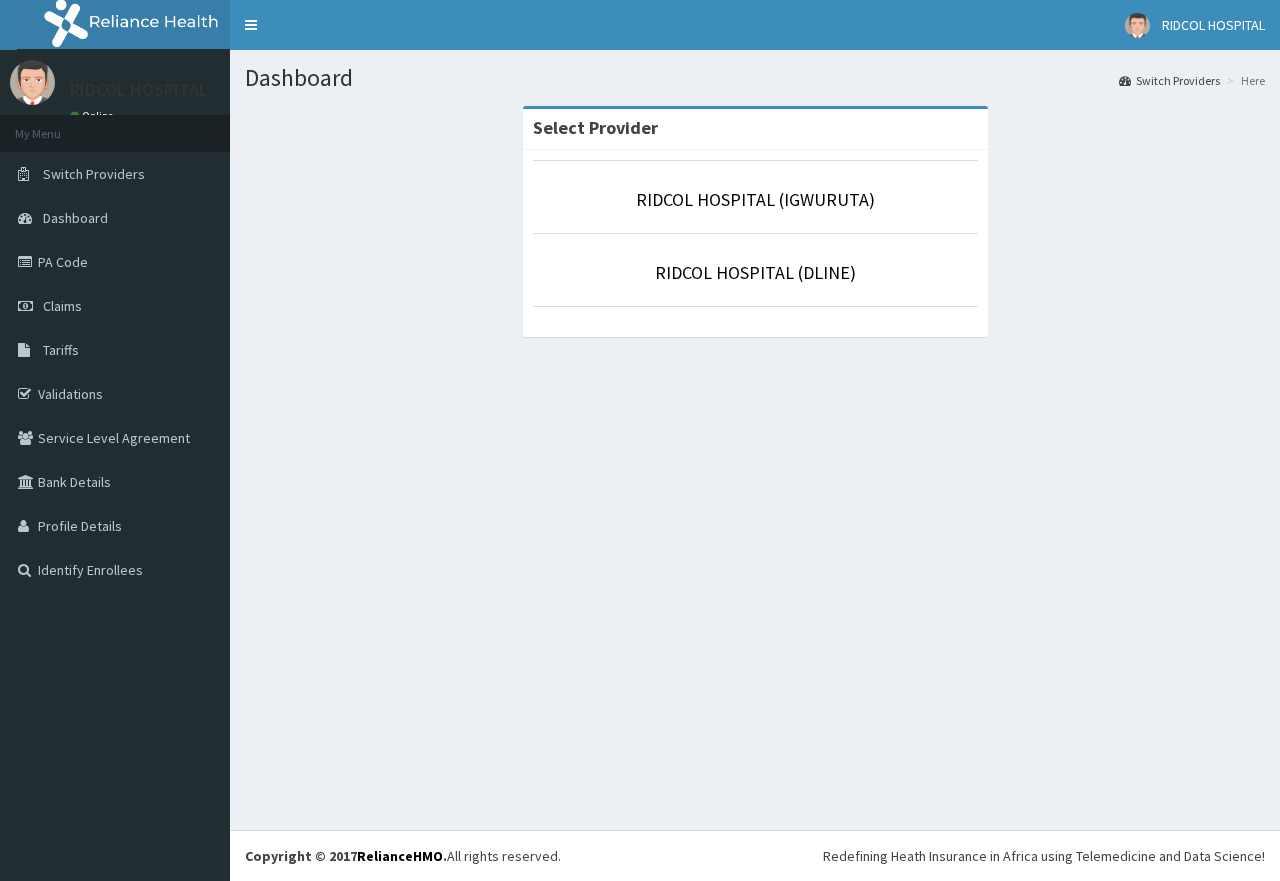 scroll, scrollTop: 0, scrollLeft: 0, axis: both 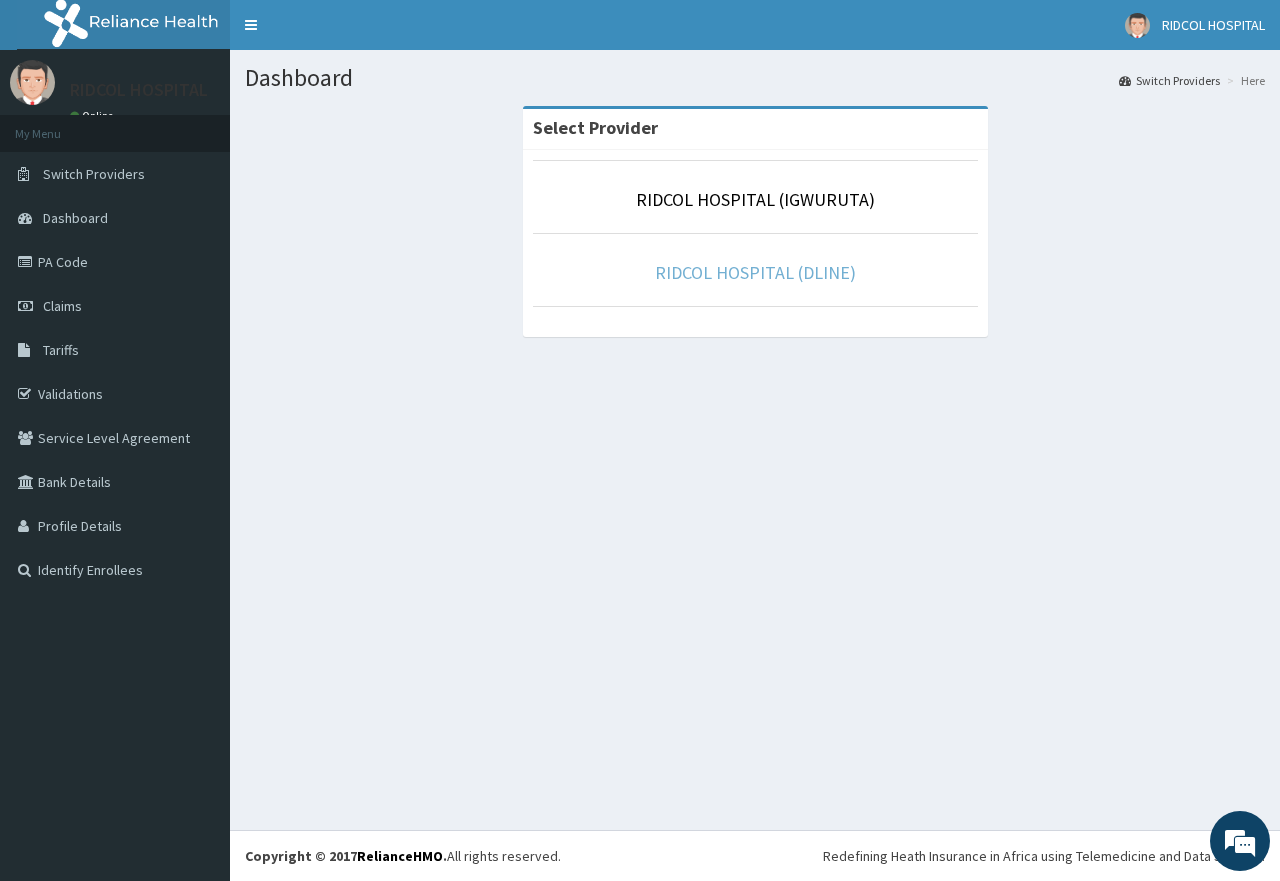 click on "RIDCOL HOSPITAL (DLINE)" at bounding box center (755, 272) 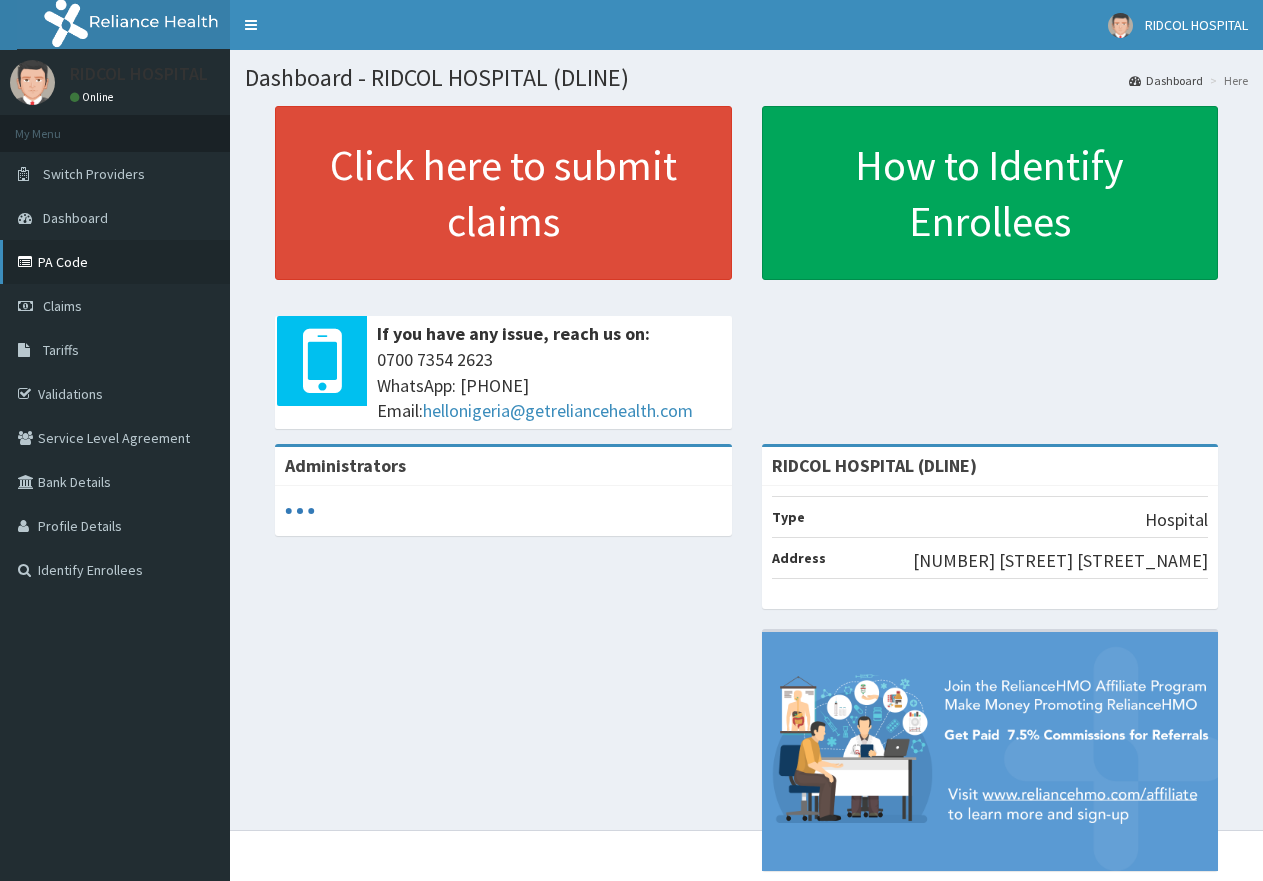 scroll, scrollTop: 0, scrollLeft: 0, axis: both 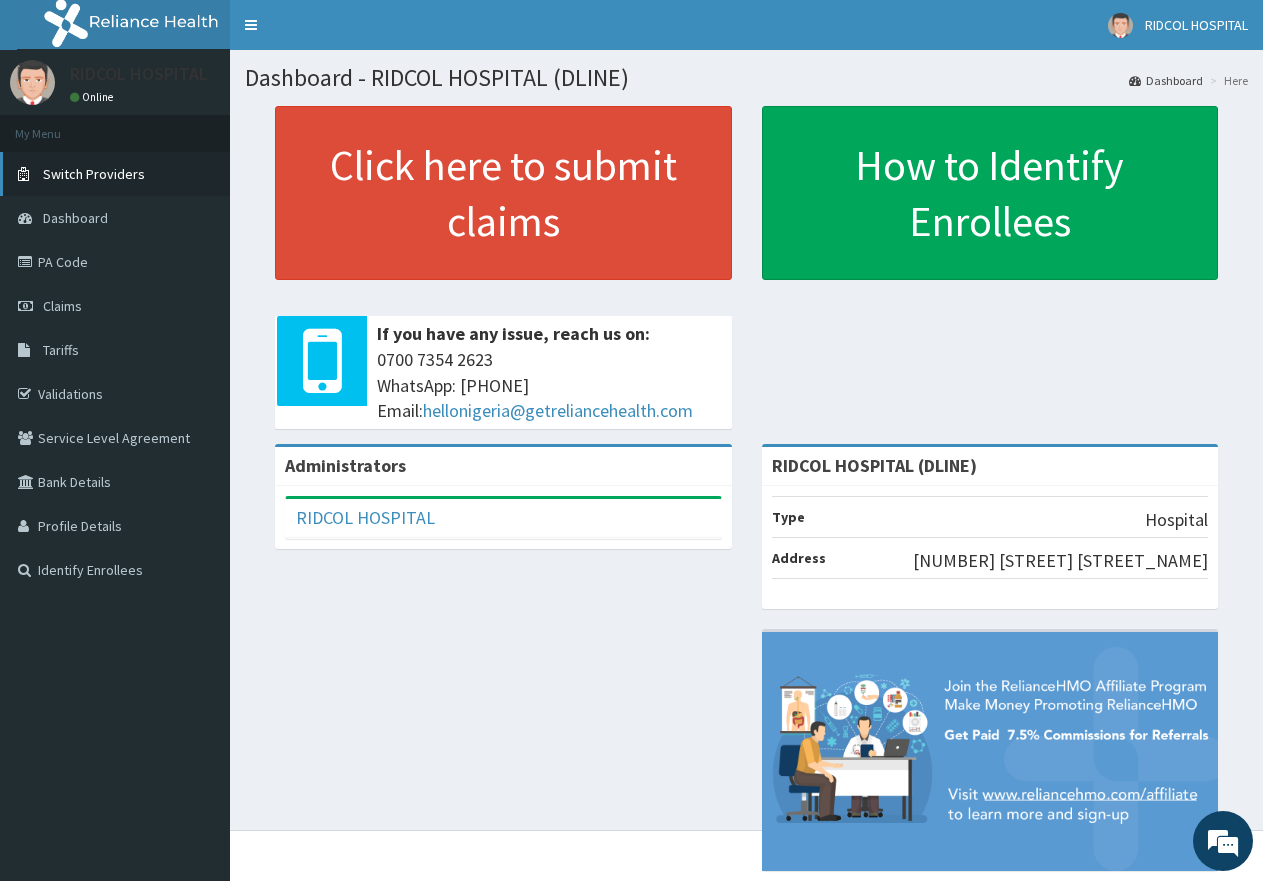 click on "Switch Providers" at bounding box center (94, 174) 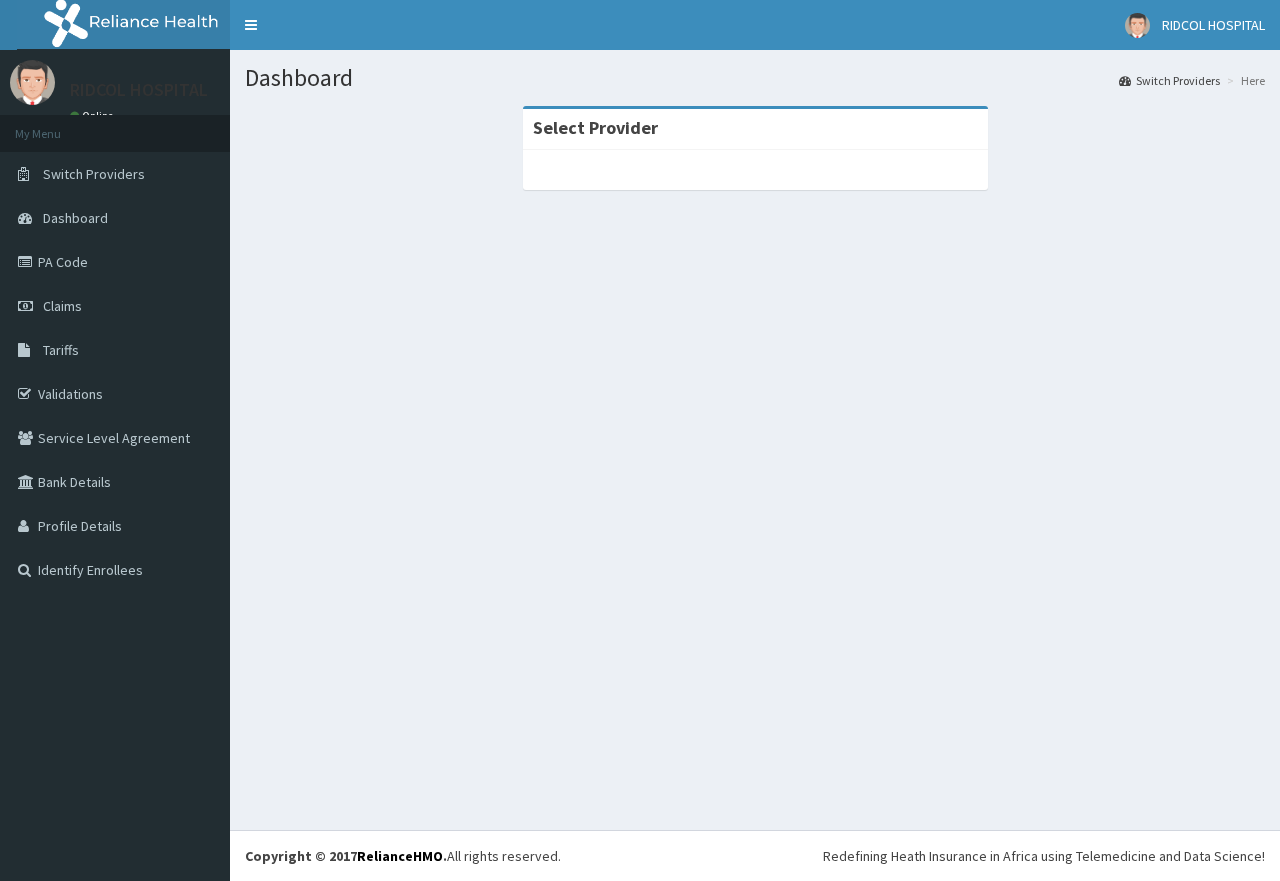 scroll, scrollTop: 0, scrollLeft: 0, axis: both 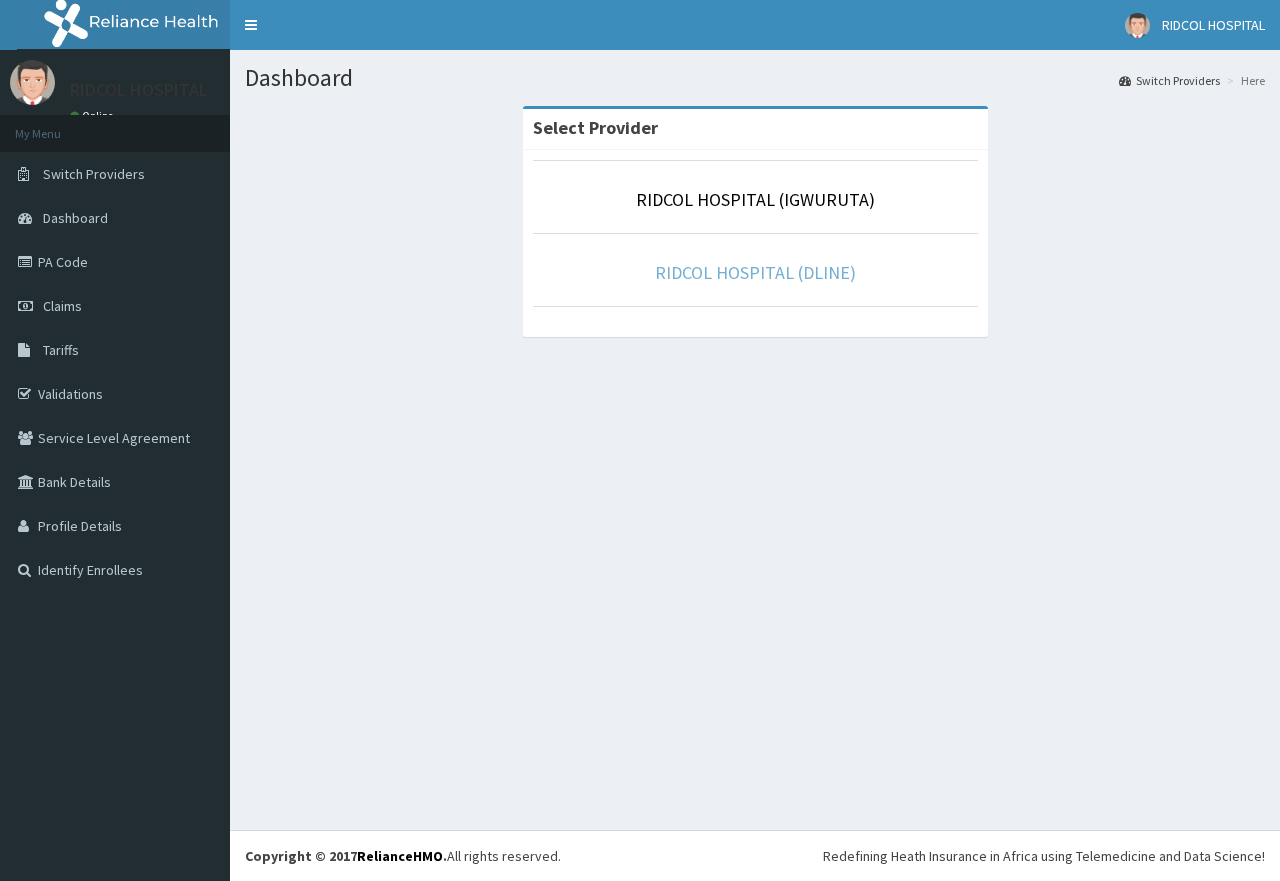 click on "RIDCOL HOSPITAL (DLINE)" at bounding box center [755, 272] 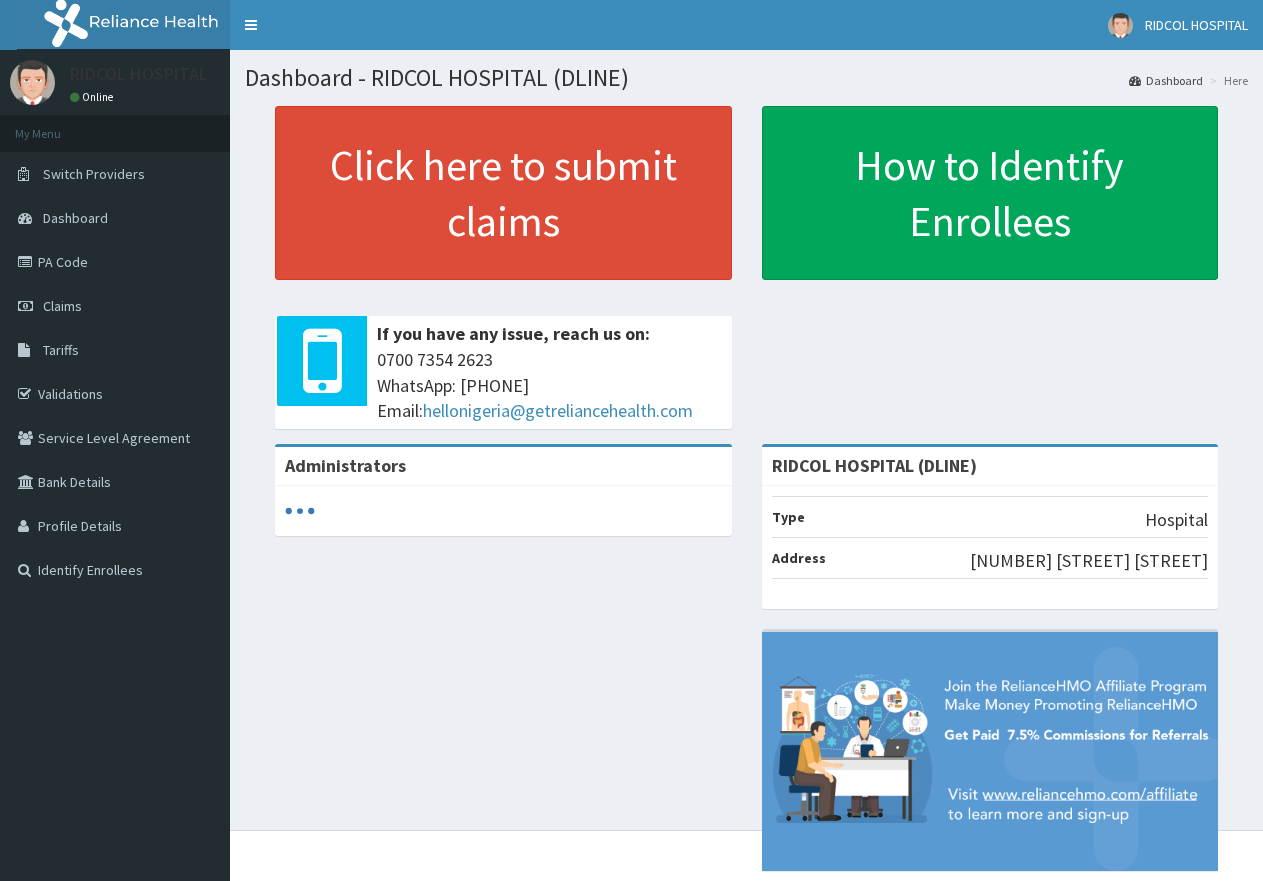 scroll, scrollTop: 0, scrollLeft: 0, axis: both 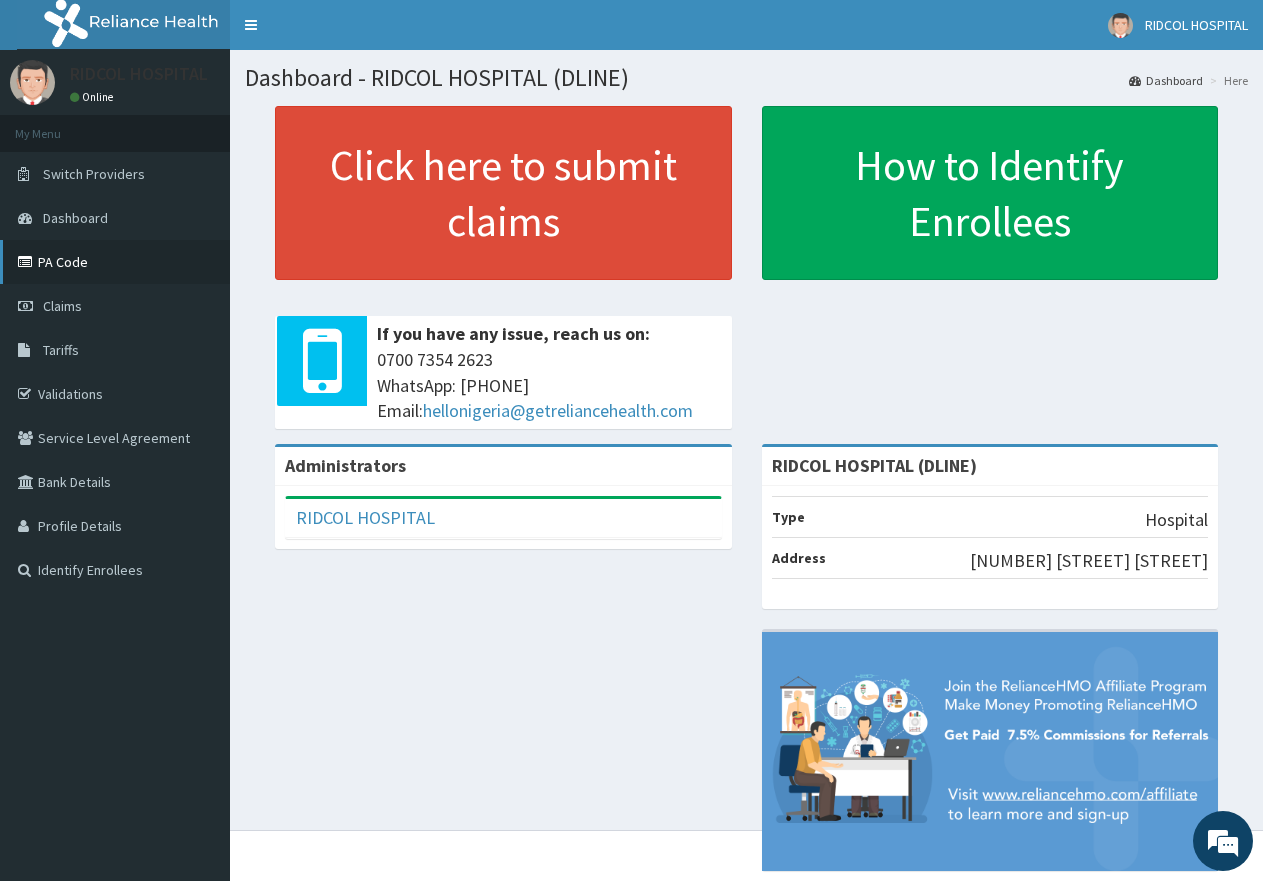 click on "PA Code" at bounding box center [115, 262] 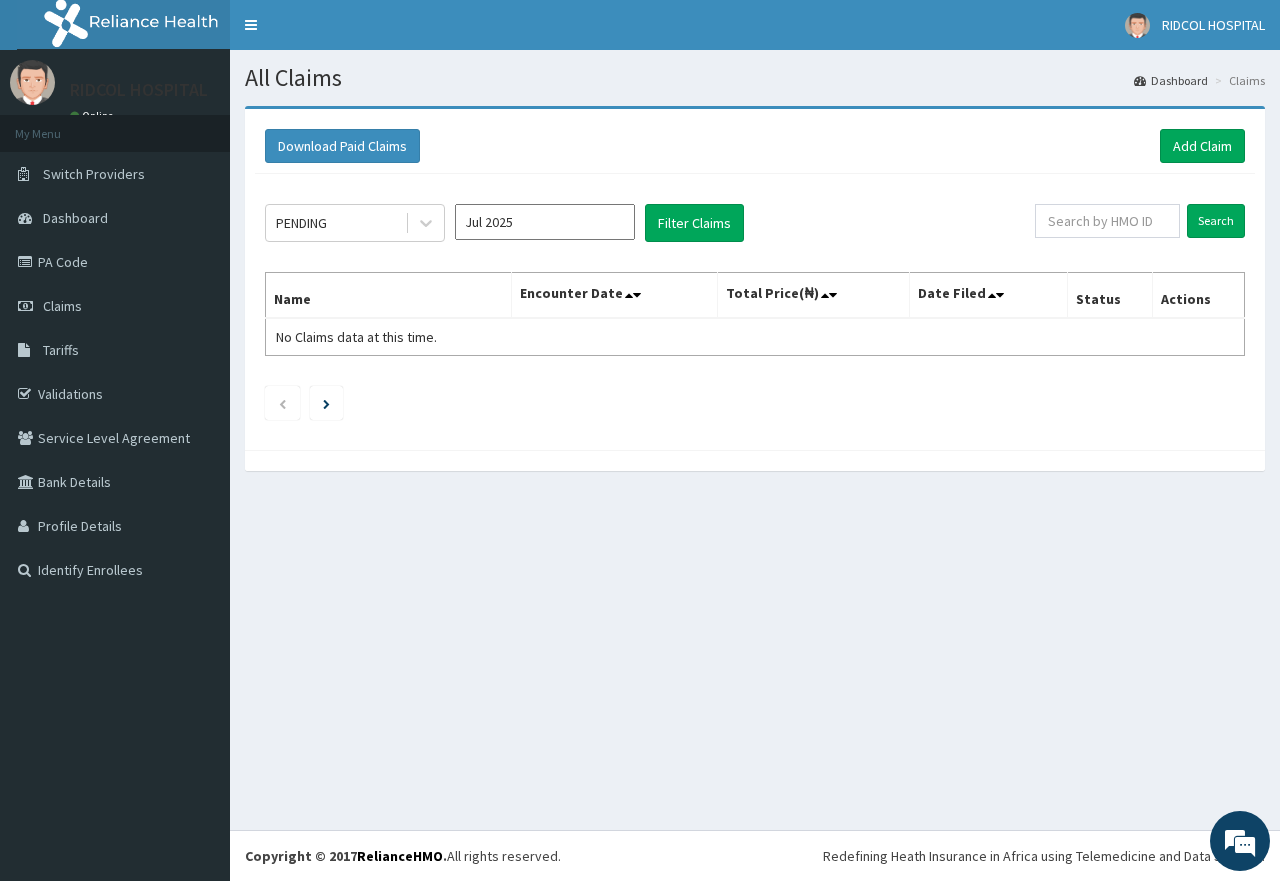 scroll, scrollTop: 0, scrollLeft: 0, axis: both 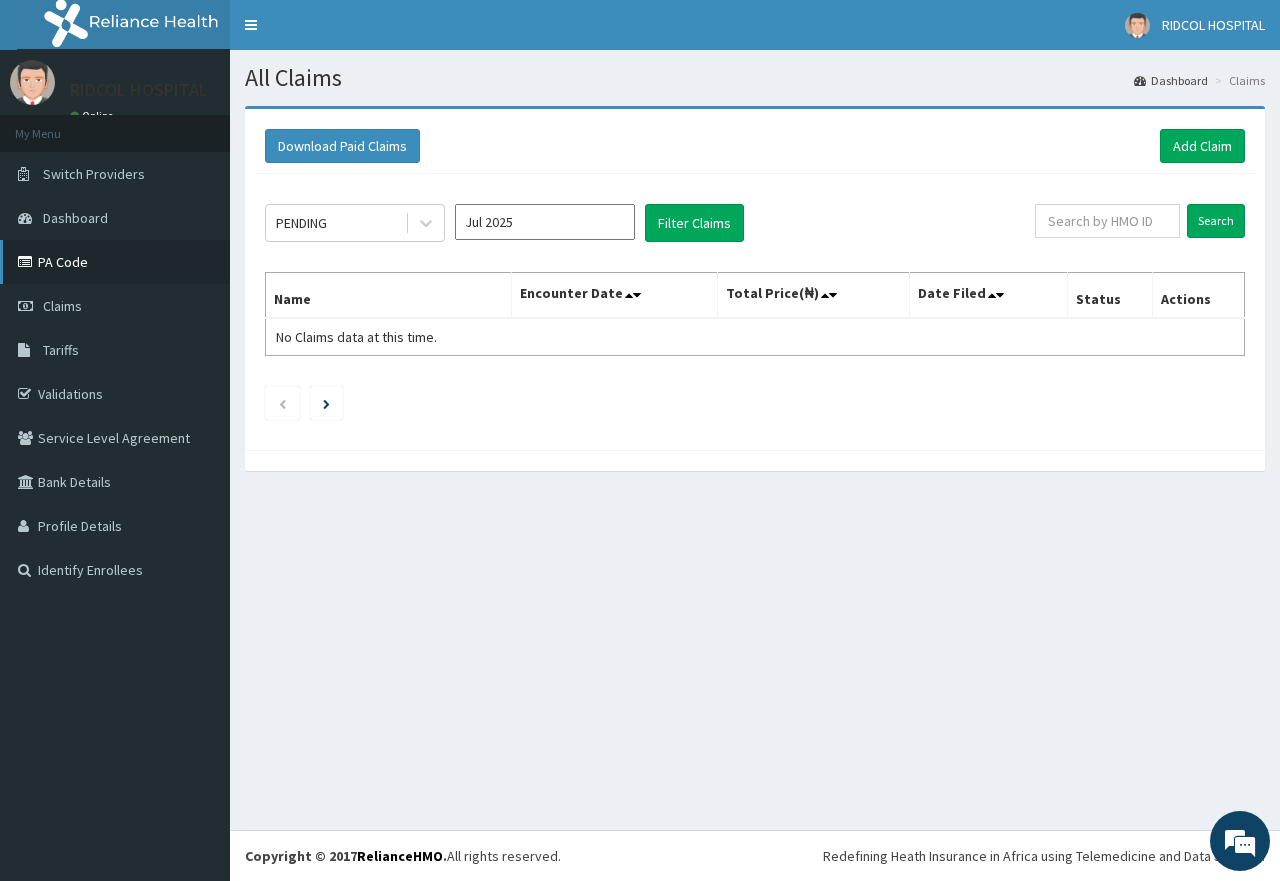click on "PA Code" at bounding box center (115, 262) 